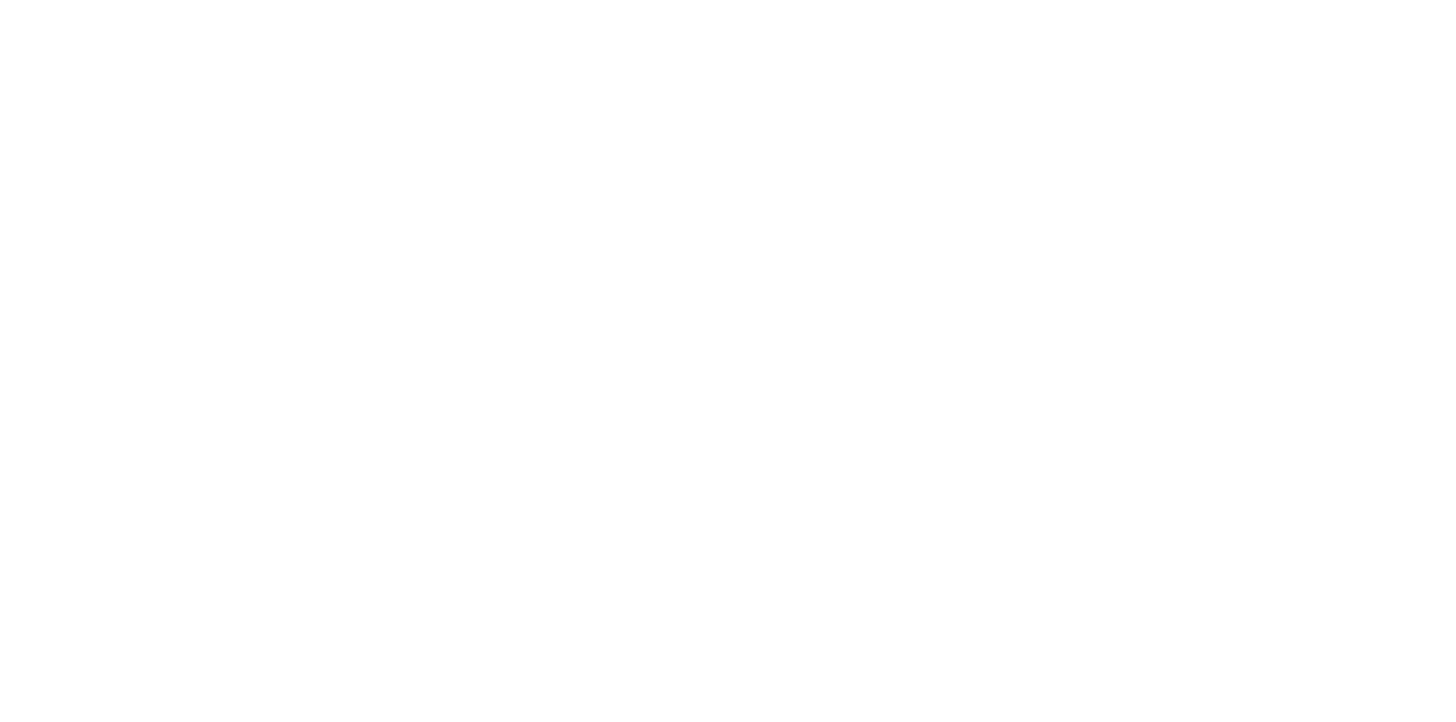 scroll, scrollTop: 0, scrollLeft: 0, axis: both 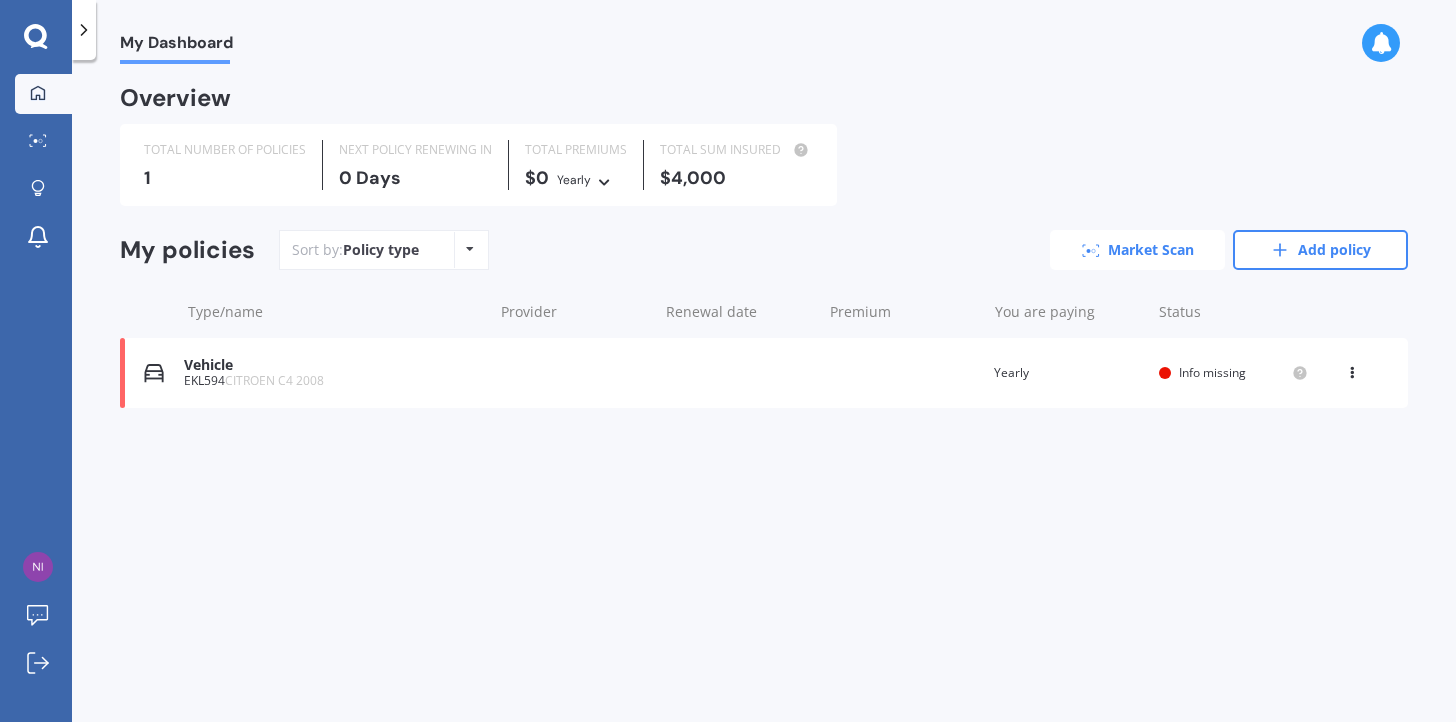 click on "Market Scan" at bounding box center [1137, 250] 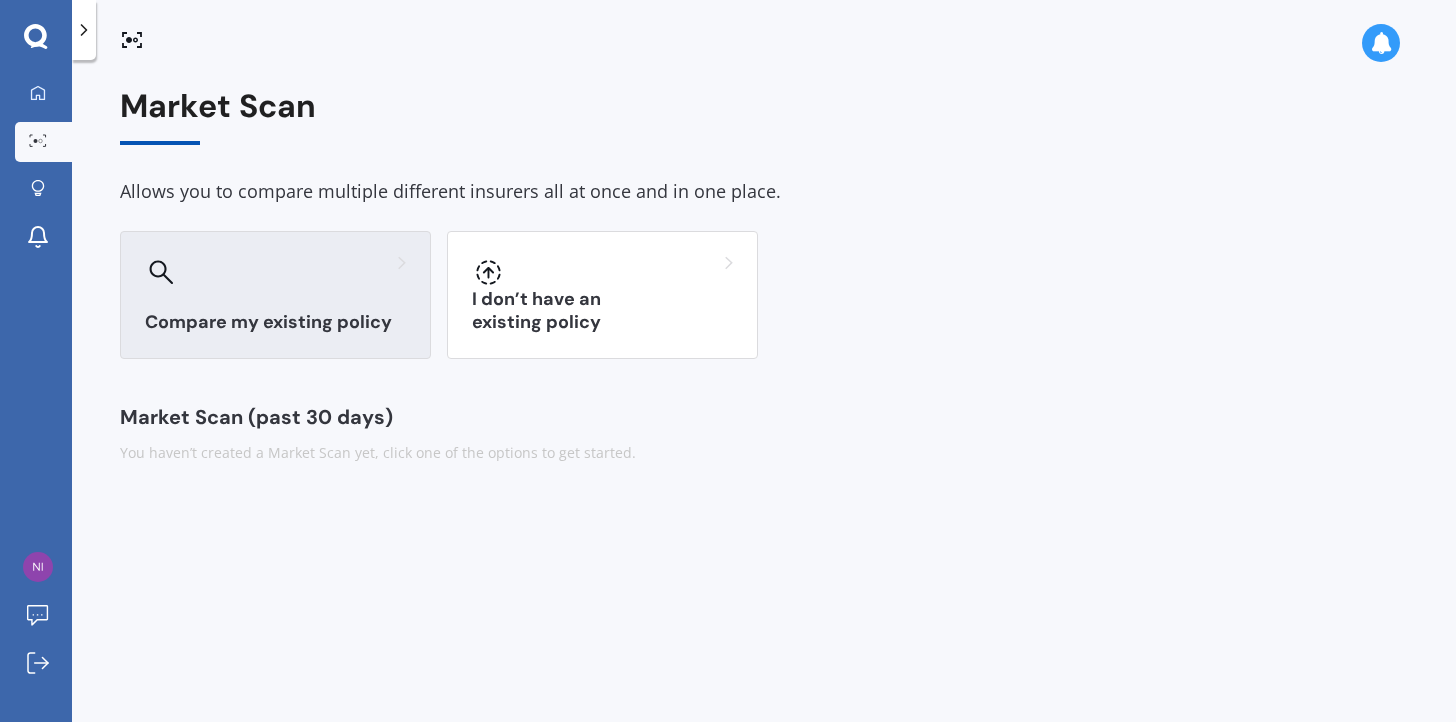 click on "Compare my existing policy" at bounding box center [275, 322] 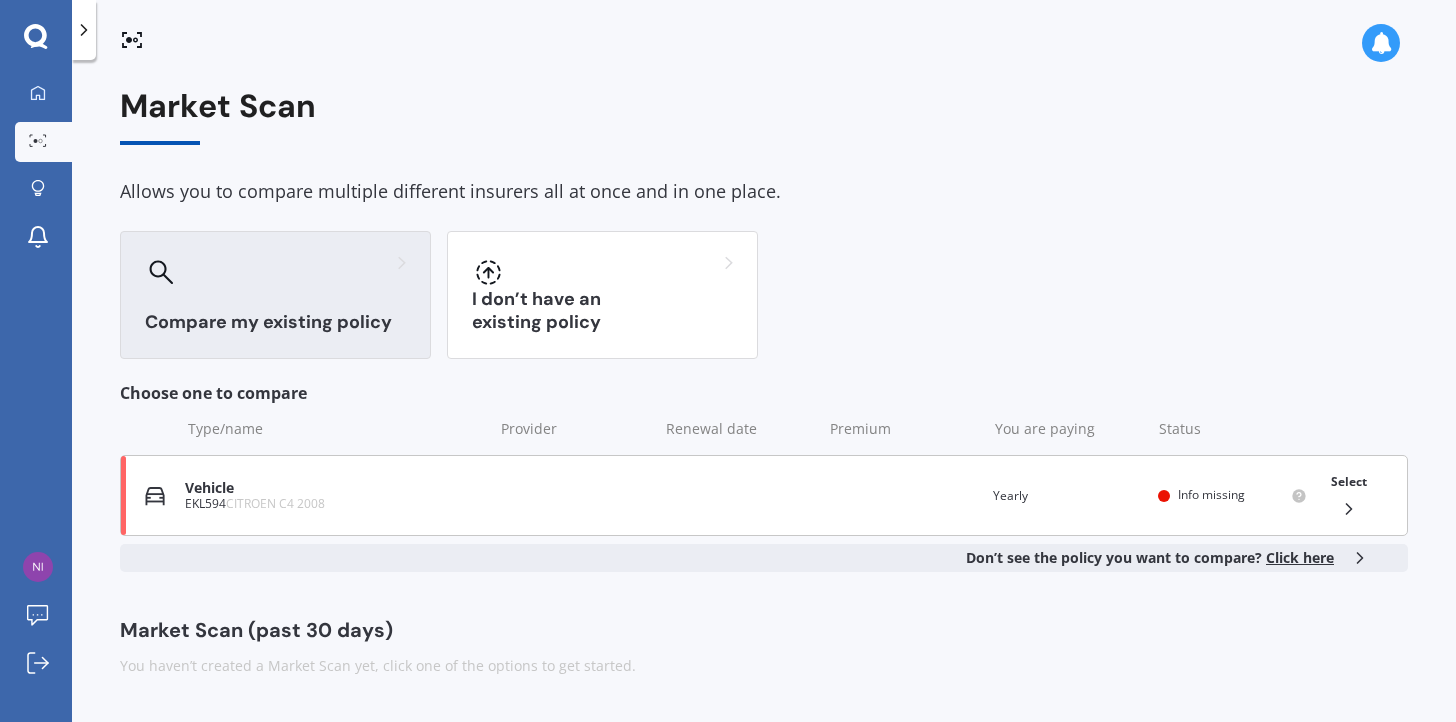click on "CITROEN C4 2008" at bounding box center [275, 503] 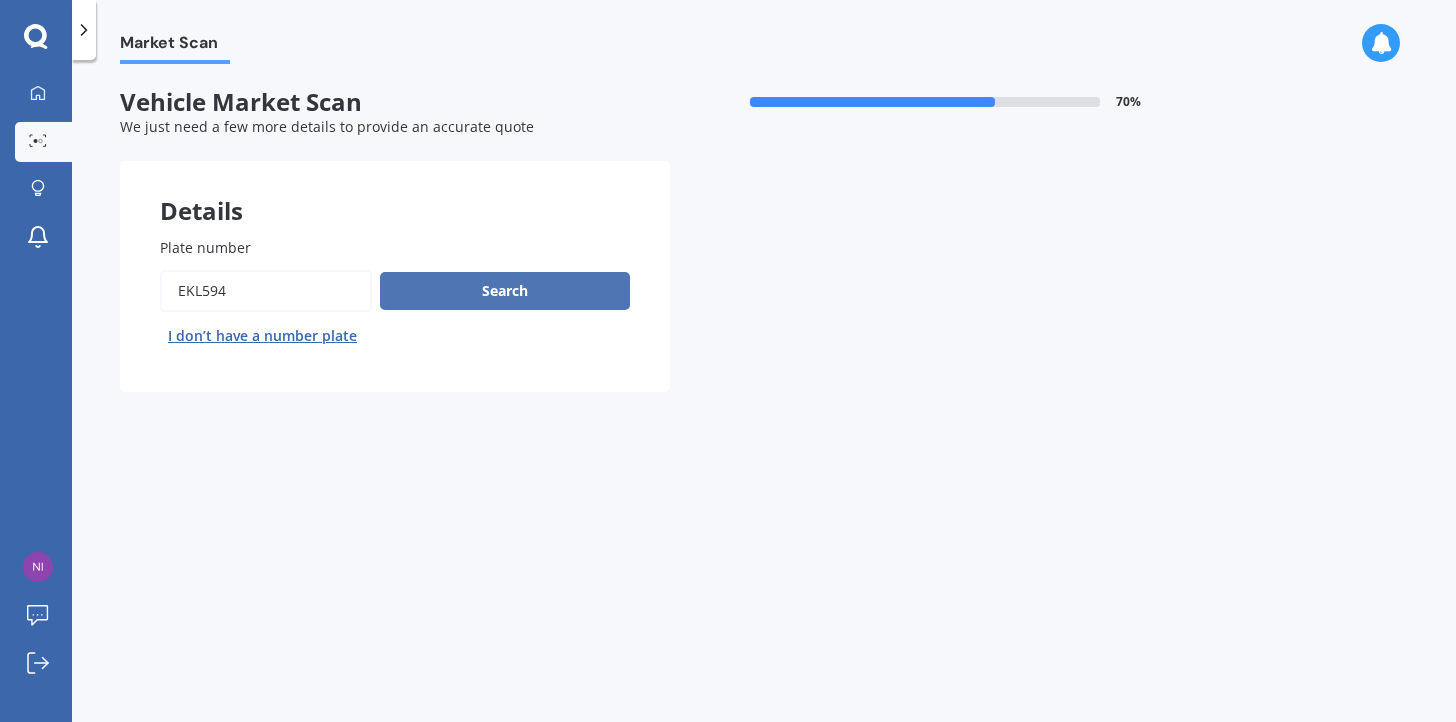 click on "Search" at bounding box center (505, 291) 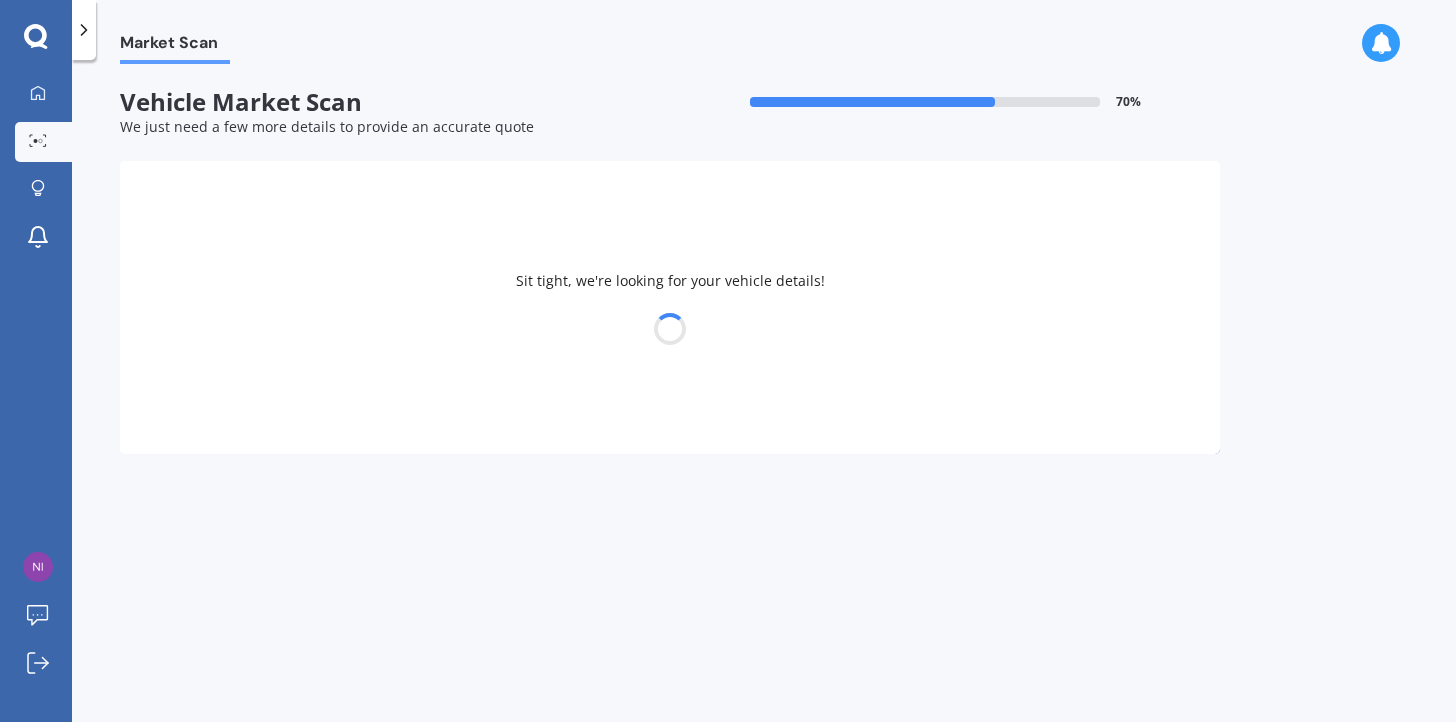 select on "CITROEN" 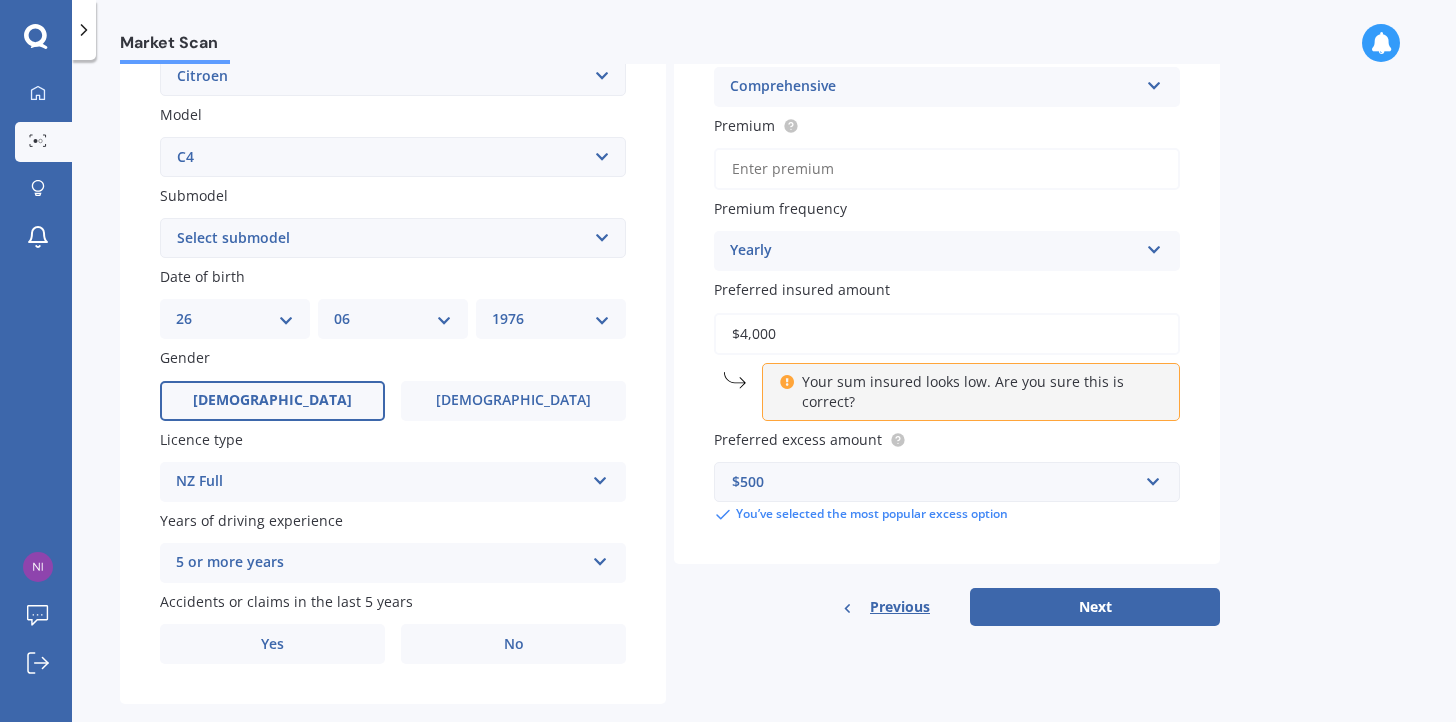 scroll, scrollTop: 455, scrollLeft: 0, axis: vertical 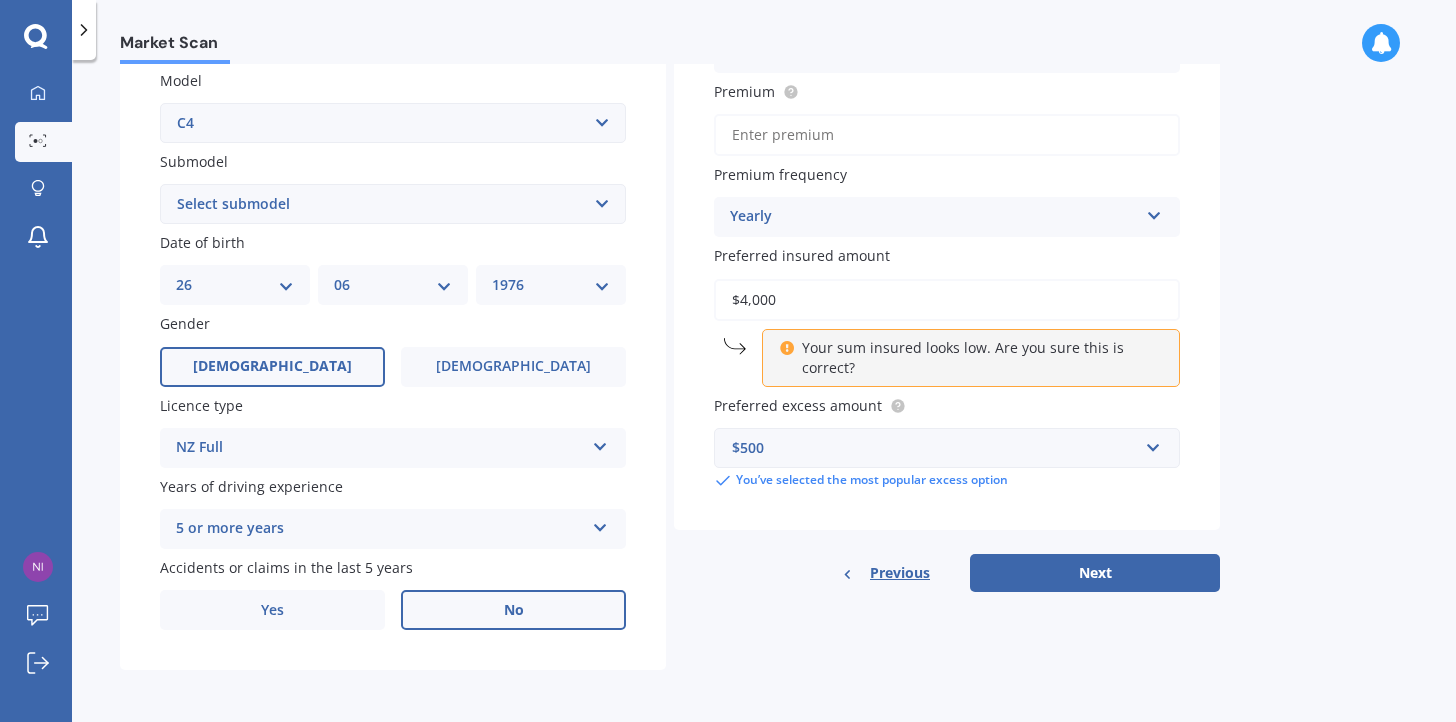 click on "No" at bounding box center (513, 610) 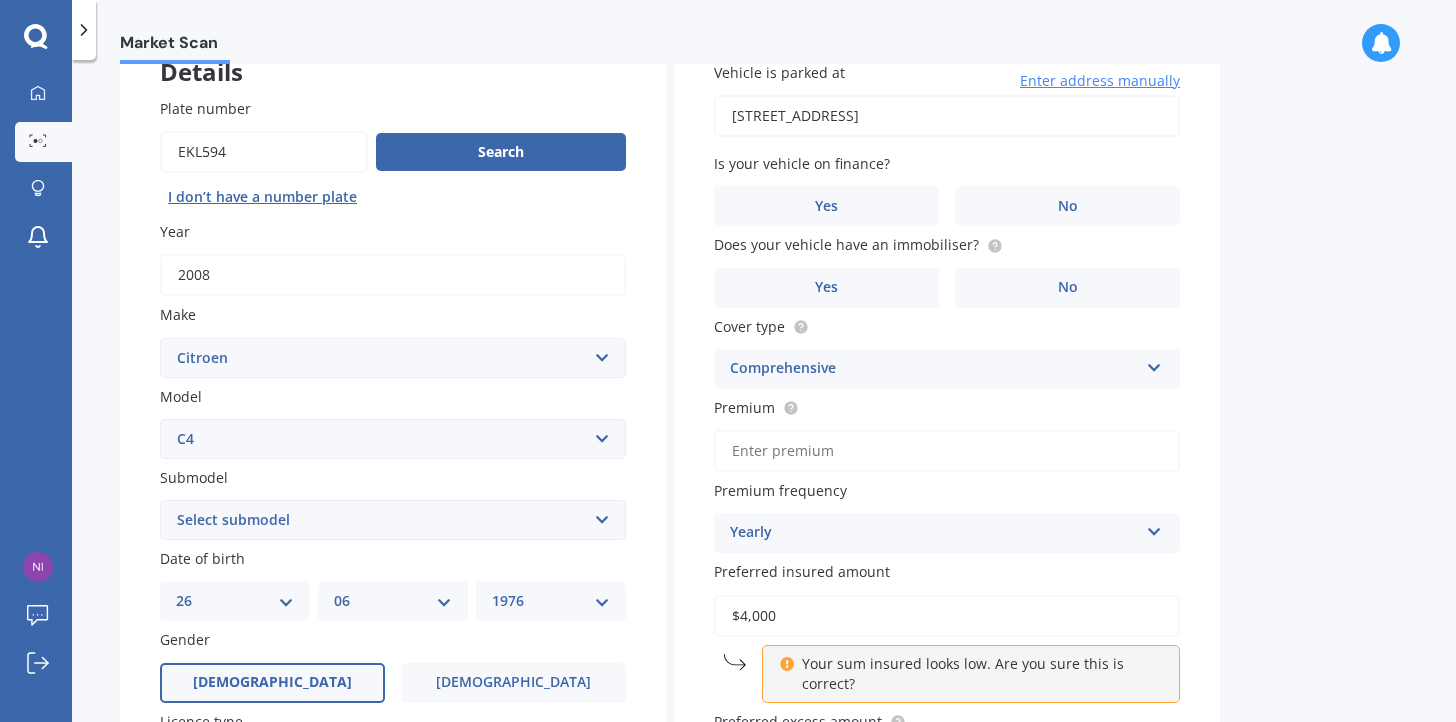 scroll, scrollTop: 200, scrollLeft: 0, axis: vertical 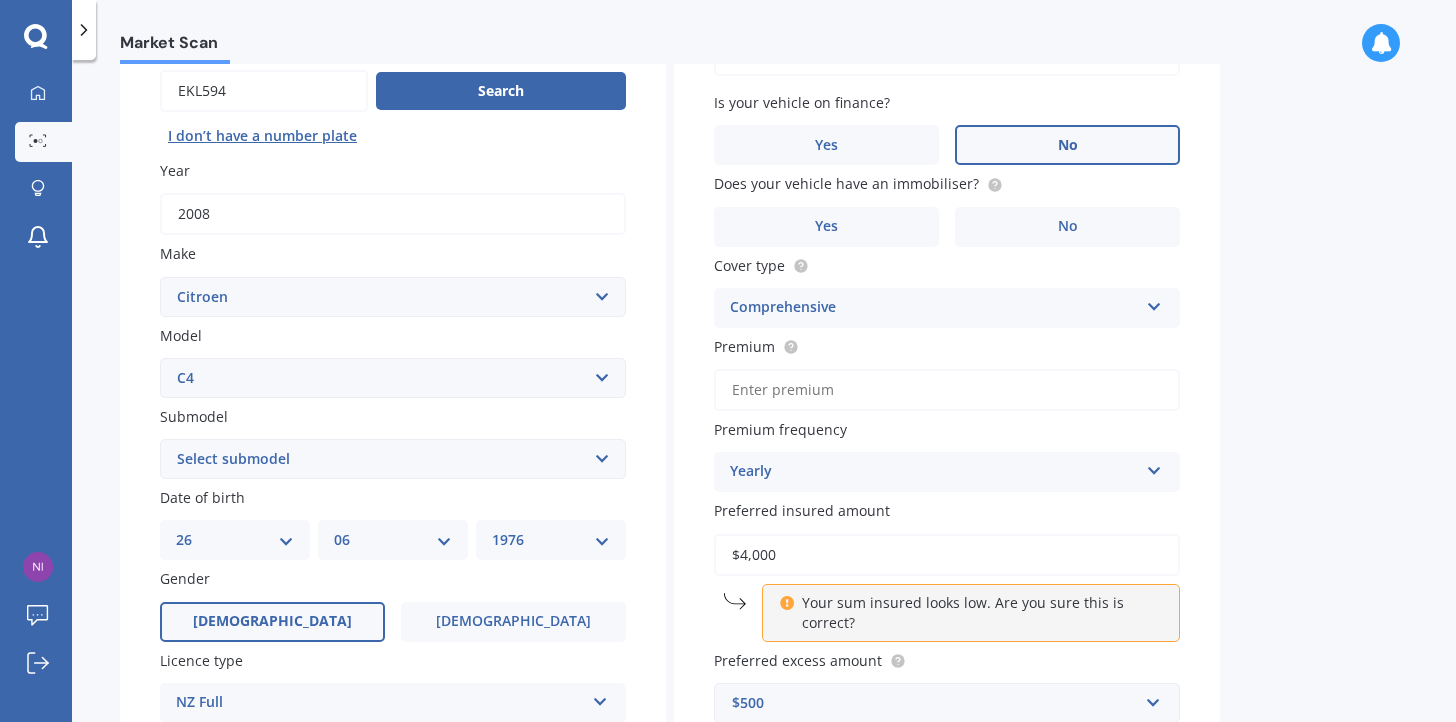 click on "No" at bounding box center (1067, 145) 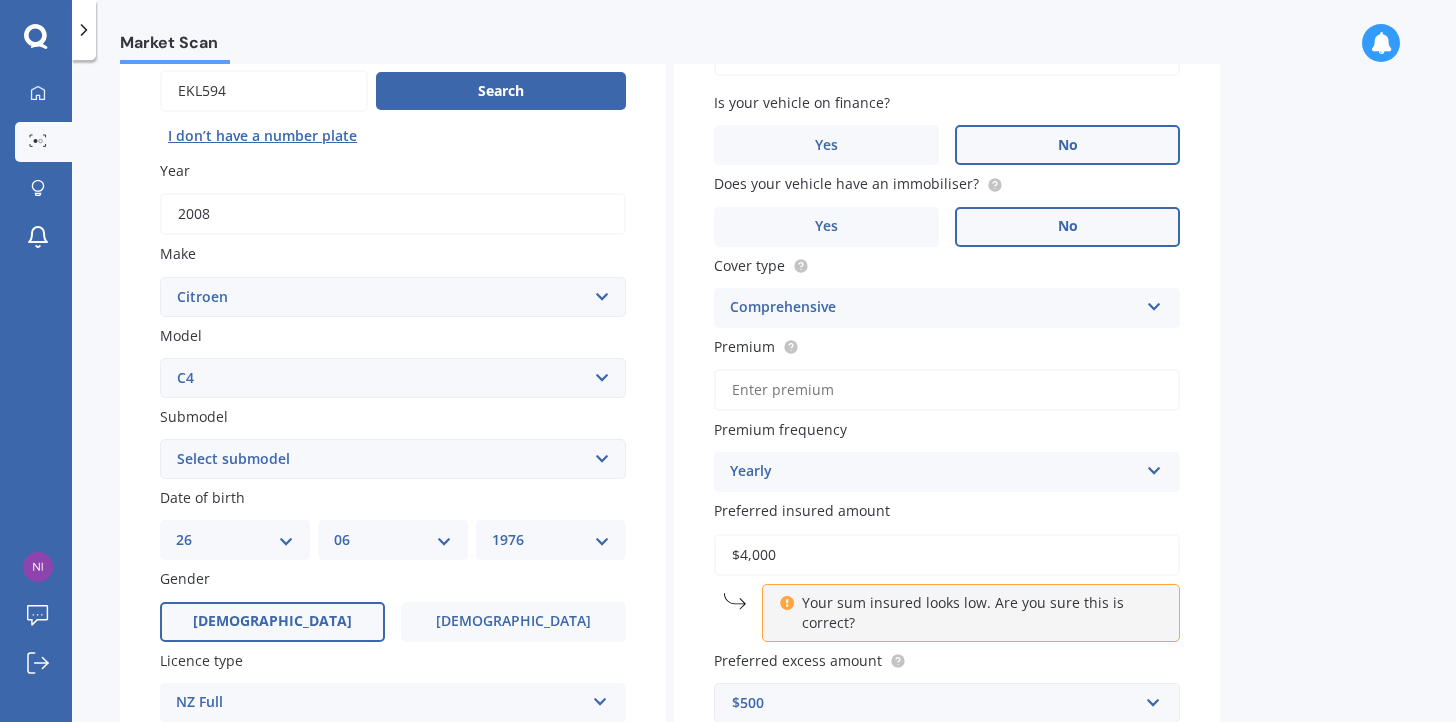 click on "No" at bounding box center (1068, 226) 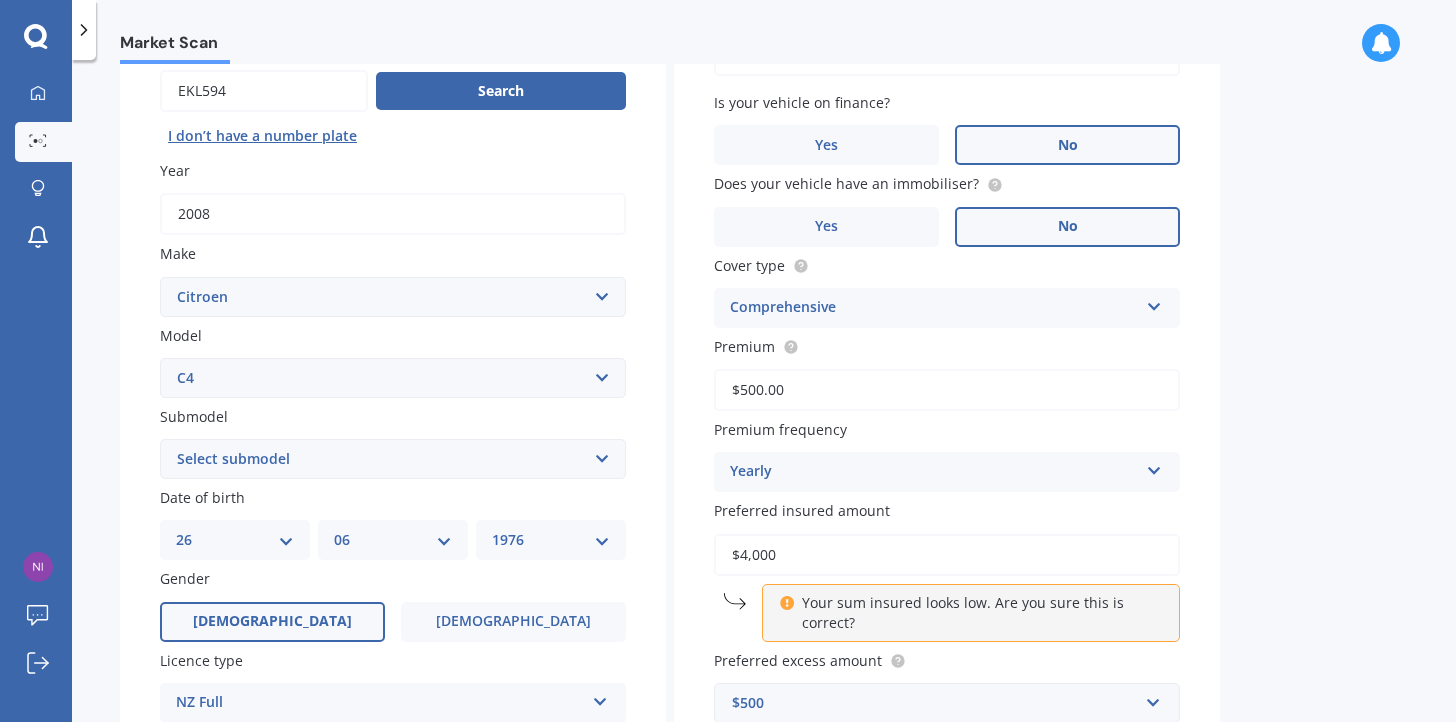 type on "$500.00" 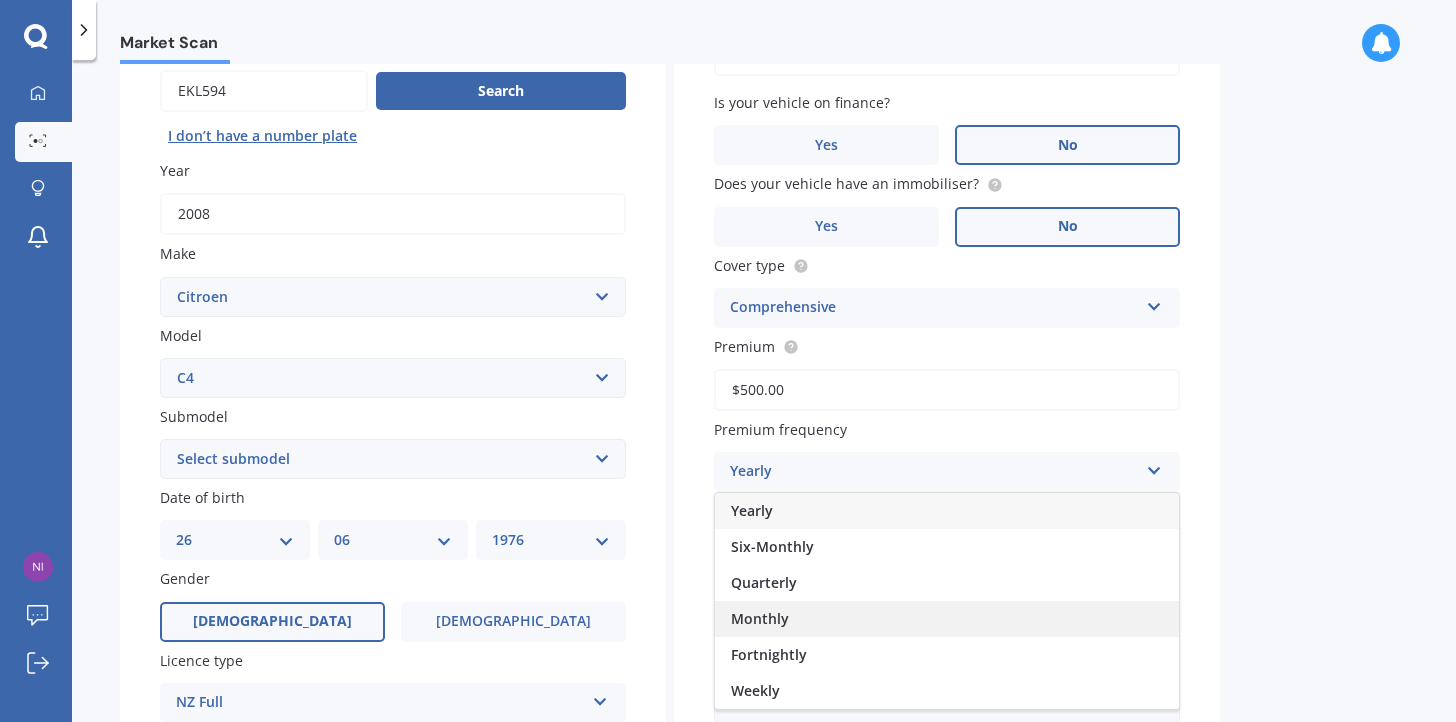 click on "Monthly" at bounding box center (947, 619) 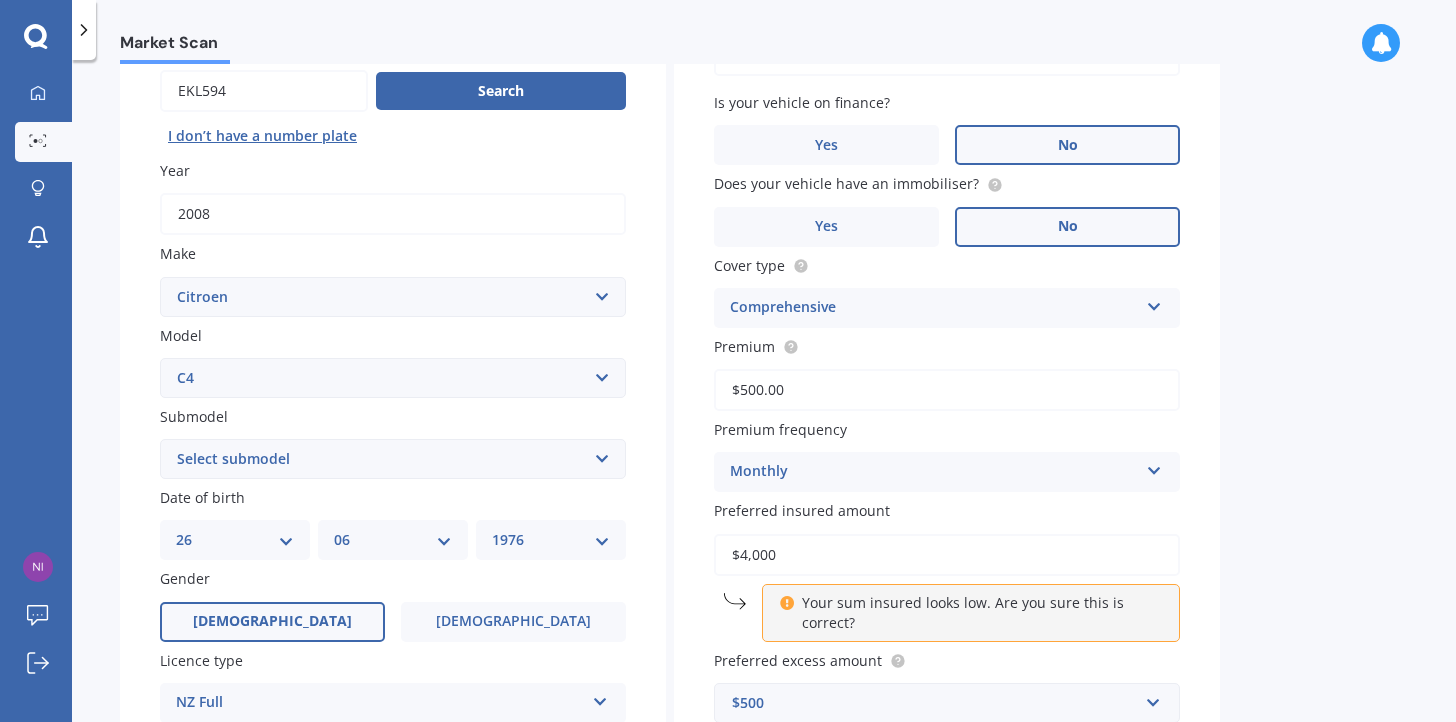 click on "Monthly Yearly Six-Monthly Quarterly Monthly Fortnightly Weekly" at bounding box center [947, 472] 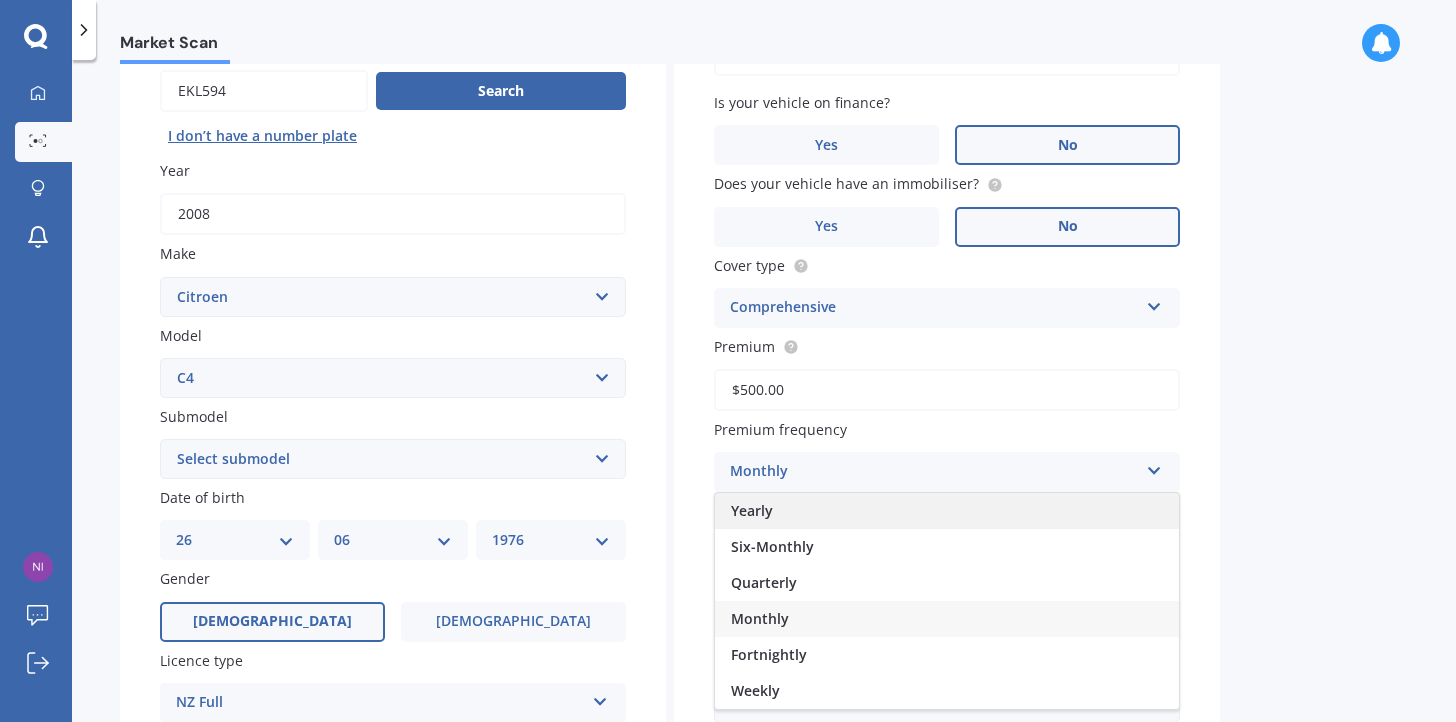 click on "Yearly" at bounding box center [947, 511] 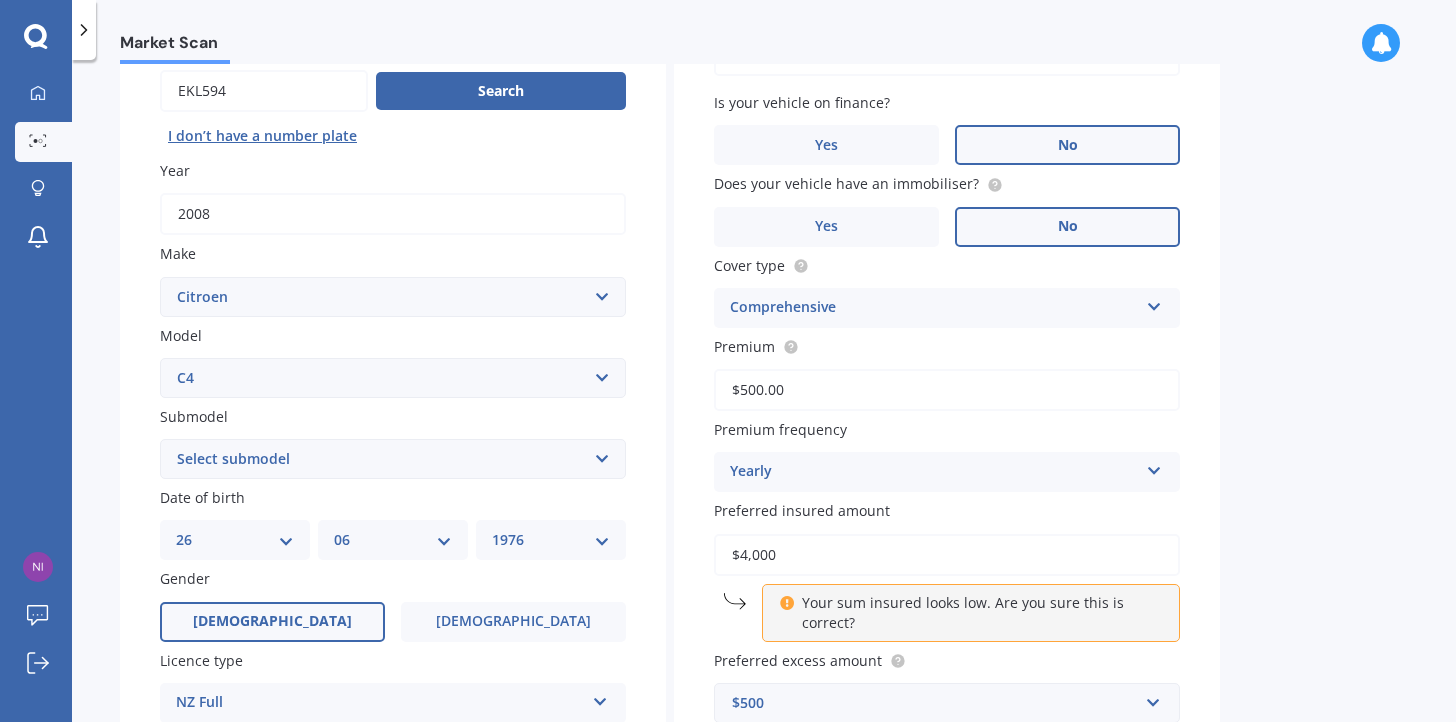 click on "Market Scan Vehicle Market Scan 70 % We just need a few more details to provide an accurate quote Details Plate number Search I don’t have a number plate Year [DATE] Make Select make AC ALFA ROMEO ASTON [PERSON_NAME] AUDI AUSTIN BEDFORD Bentley BMW BYD CADILLAC CAN-AM CHERY CHEVROLET CHRYSLER Citroen CRUISEAIR CUPRA DAEWOO DAIHATSU DAIMLER DAMON DIAHATSU DODGE EXOCET FACTORY FIVE FERRARI FIAT Fiord FLEETWOOD FORD FOTON FRASER GEELY GENESIS GEORGIE BOY GMC GREAT WALL GWM [PERSON_NAME] HINO [PERSON_NAME] HOLIDAY RAMBLER HONDA HUMMER HYUNDAI INFINITI ISUZU IVECO JAC JAECOO JAGUAR JEEP KGM KIA LADA LAMBORGHINI LANCIA LANDROVER LDV LEXUS LINCOLN LOTUS LUNAR M.G M.G. MAHINDRA MASERATI MAZDA MCLAREN MERCEDES AMG Mercedes Benz MERCEDES-AMG MERCURY MINI MITSUBISHI [PERSON_NAME] NEWMAR NISSAN OMODA OPEL OXFORD PEUGEOT Plymouth Polestar PONTIAC PORSCHE PROTON RAM Range Rover Rayne RENAULT ROLLS ROYCE ROVER SAAB SATURN SEAT SHELBY SKODA SMART SSANGYONG SUBARU SUZUKI TATA TESLA TIFFIN Toyota TRIUMPH TVR Vauxhall VOLKSWAGEN VOLVO ZX AX" at bounding box center (764, 395) 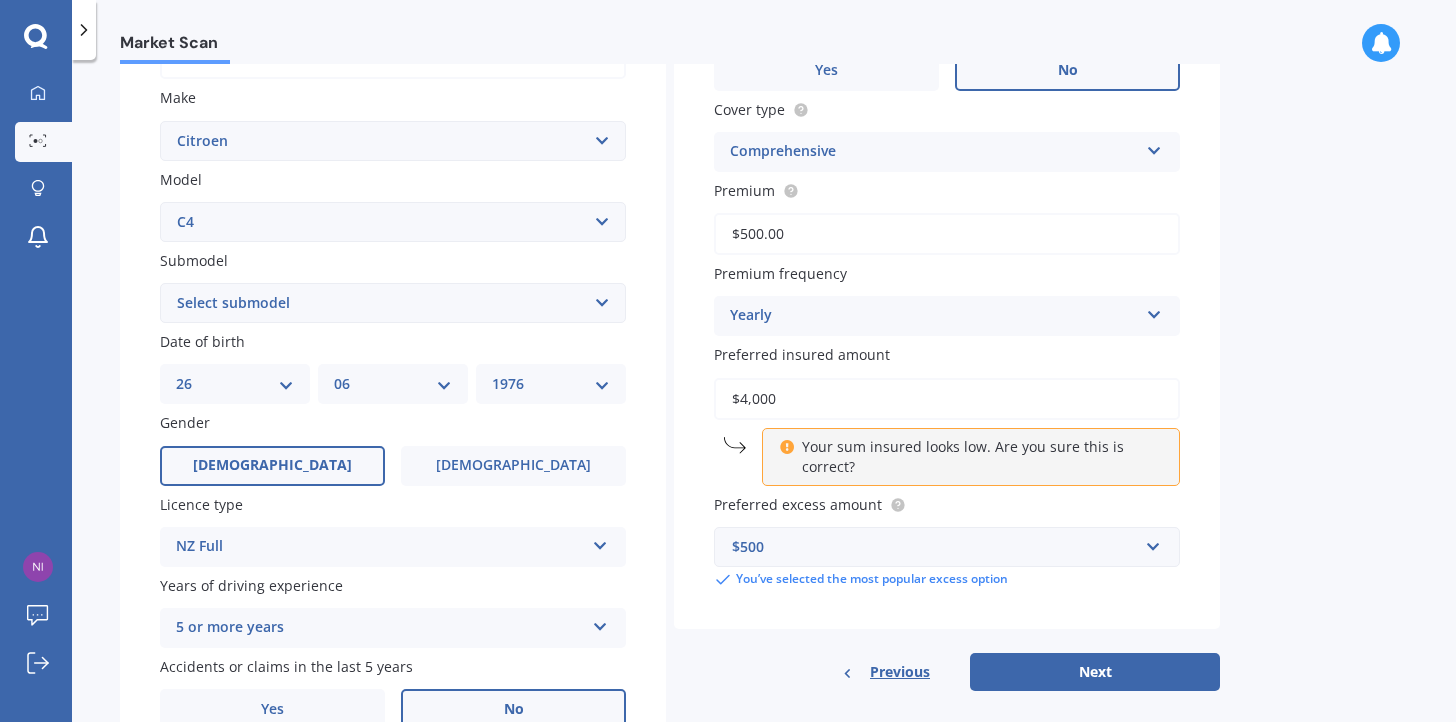 scroll, scrollTop: 300, scrollLeft: 0, axis: vertical 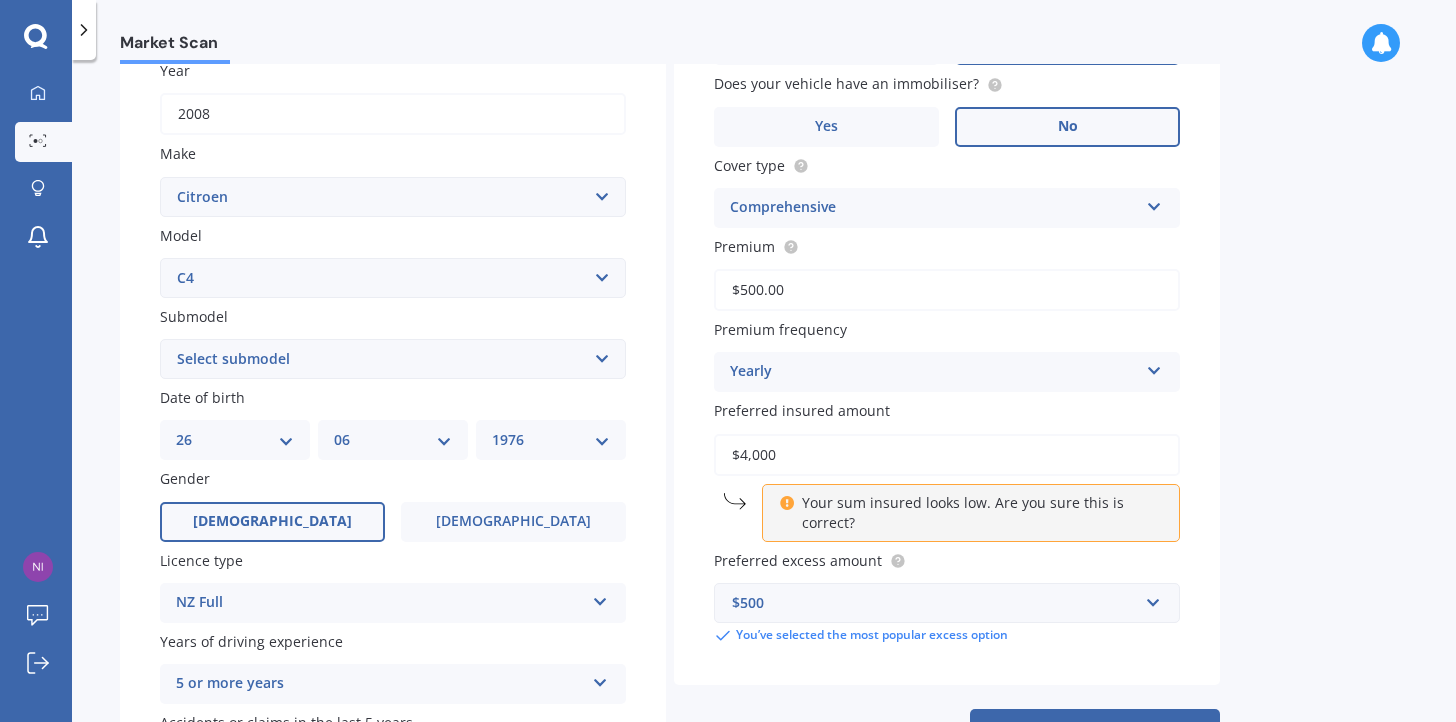 click on "$500.00" at bounding box center (947, 290) 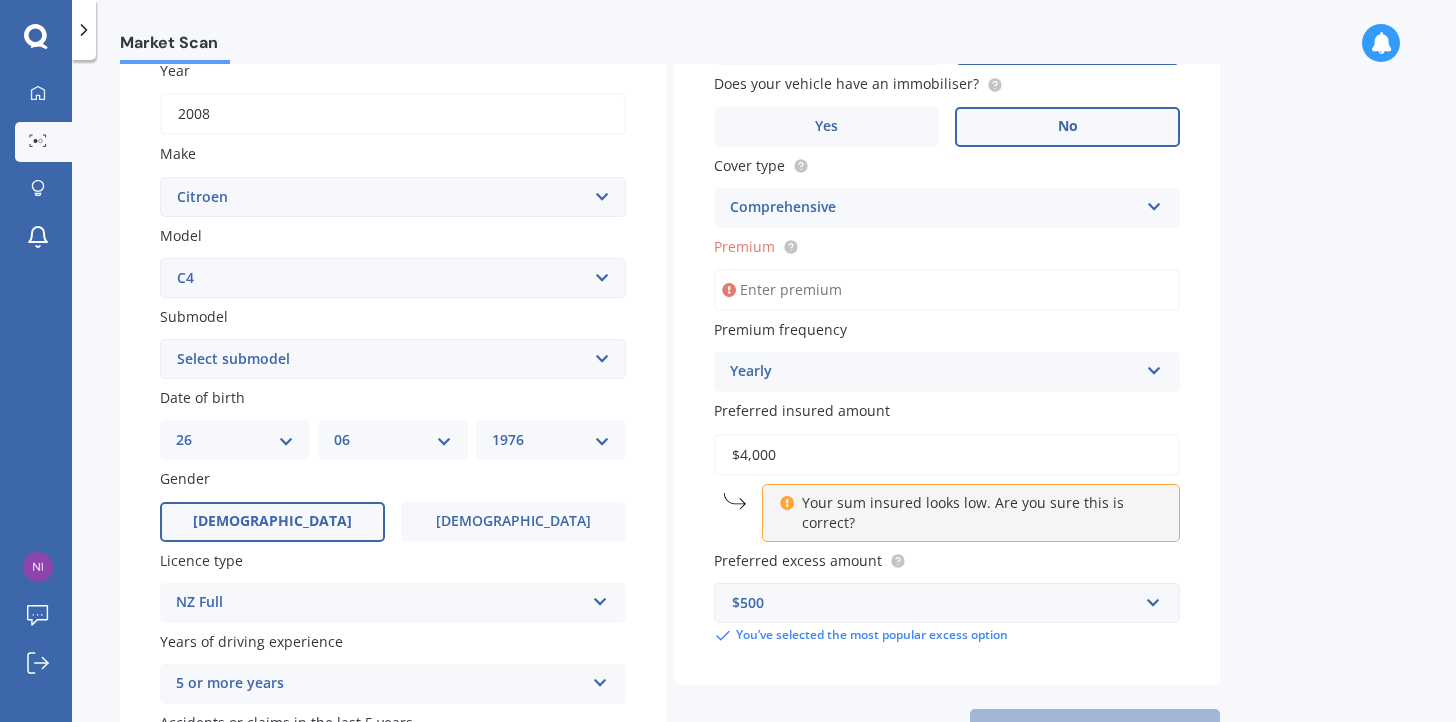 click on "Market Scan Vehicle Market Scan 70 % We just need a few more details to provide an accurate quote Details Plate number Search I don’t have a number plate Year [DATE] Make Select make AC ALFA ROMEO ASTON [PERSON_NAME] AUDI AUSTIN BEDFORD Bentley BMW BYD CADILLAC CAN-AM CHERY CHEVROLET CHRYSLER Citroen CRUISEAIR CUPRA DAEWOO DAIHATSU DAIMLER DAMON DIAHATSU DODGE EXOCET FACTORY FIVE FERRARI FIAT Fiord FLEETWOOD FORD FOTON FRASER GEELY GENESIS GEORGIE BOY GMC GREAT WALL GWM [PERSON_NAME] HINO [PERSON_NAME] HOLIDAY RAMBLER HONDA HUMMER HYUNDAI INFINITI ISUZU IVECO JAC JAECOO JAGUAR JEEP KGM KIA LADA LAMBORGHINI LANCIA LANDROVER LDV LEXUS LINCOLN LOTUS LUNAR M.G M.G. MAHINDRA MASERATI MAZDA MCLAREN MERCEDES AMG Mercedes Benz MERCEDES-AMG MERCURY MINI MITSUBISHI [PERSON_NAME] NEWMAR NISSAN OMODA OPEL OXFORD PEUGEOT Plymouth Polestar PONTIAC PORSCHE PROTON RAM Range Rover Rayne RENAULT ROLLS ROYCE ROVER SAAB SATURN SEAT SHELBY SKODA SMART SSANGYONG SUBARU SUZUKI TATA TESLA TIFFIN Toyota TRIUMPH TVR Vauxhall VOLKSWAGEN VOLVO ZX AX" at bounding box center [764, 395] 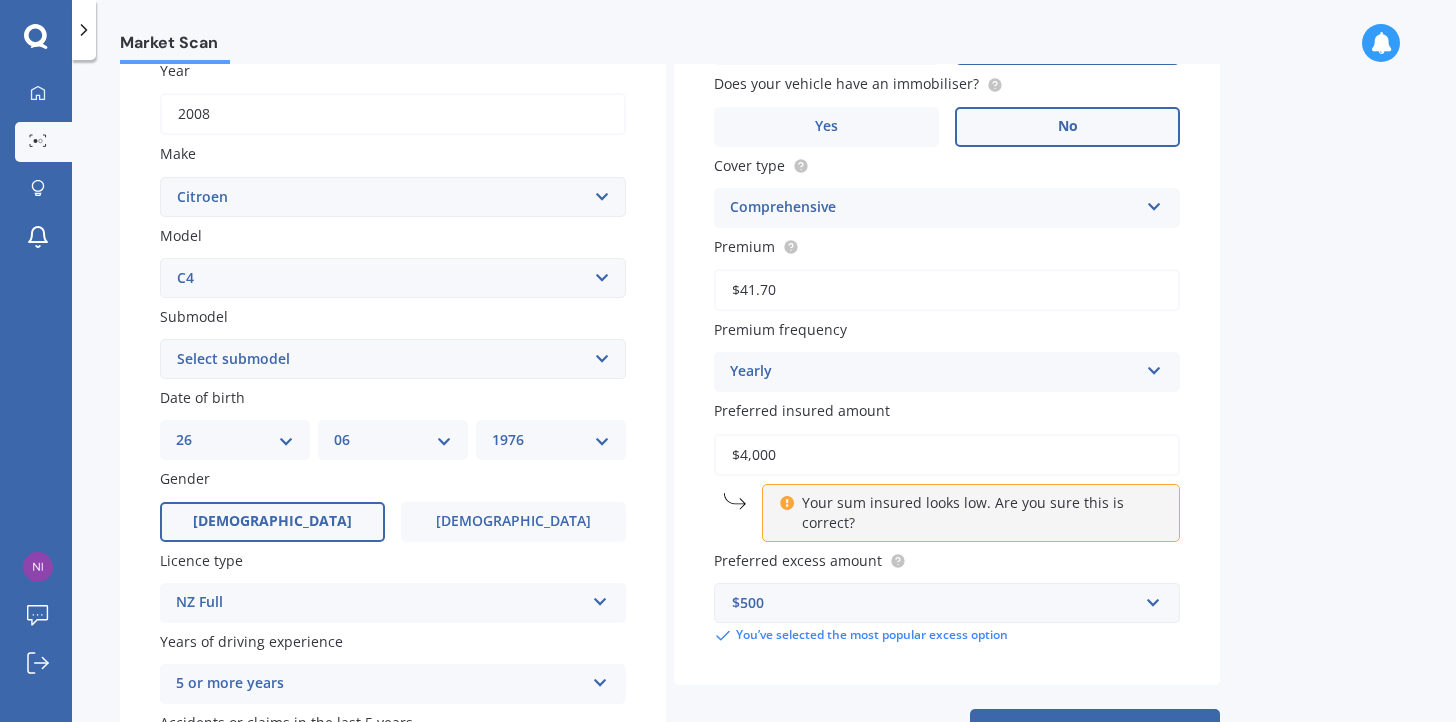type on "$41.70" 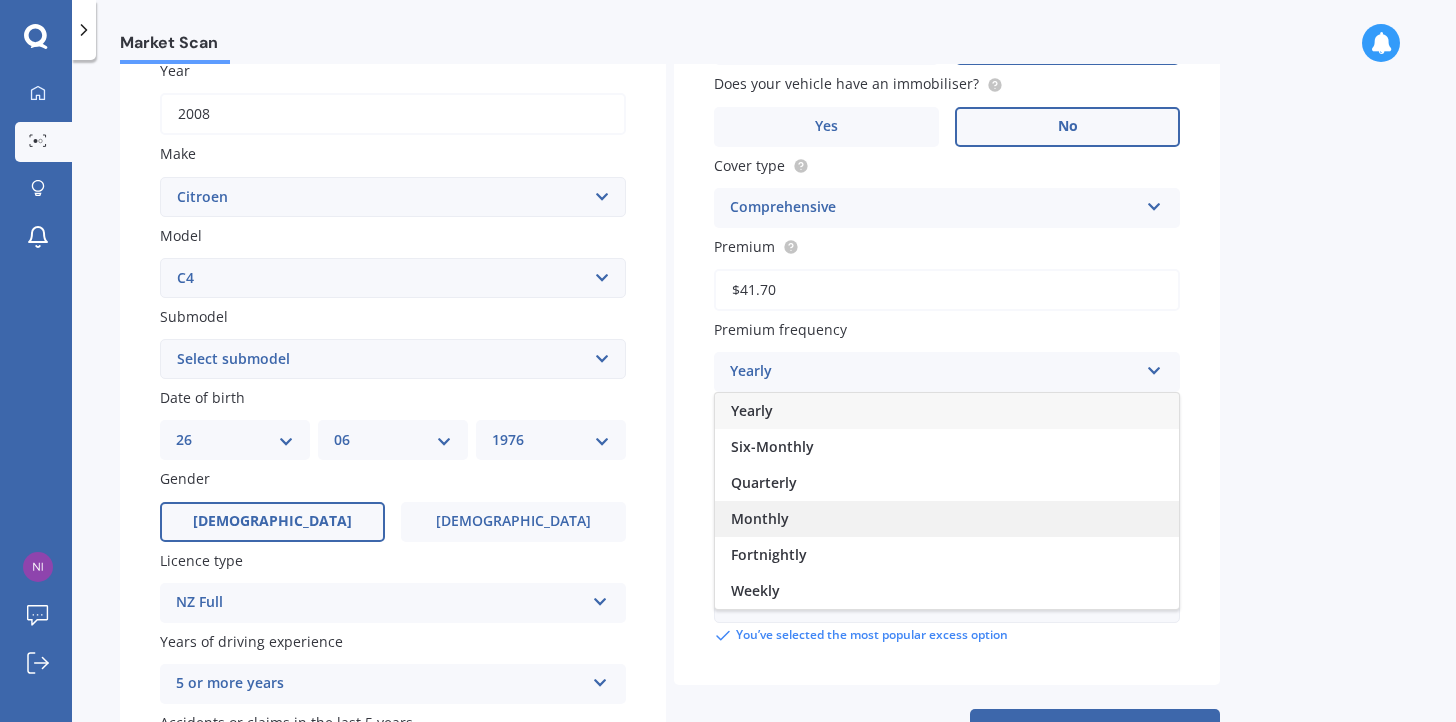 click on "Monthly" at bounding box center (947, 519) 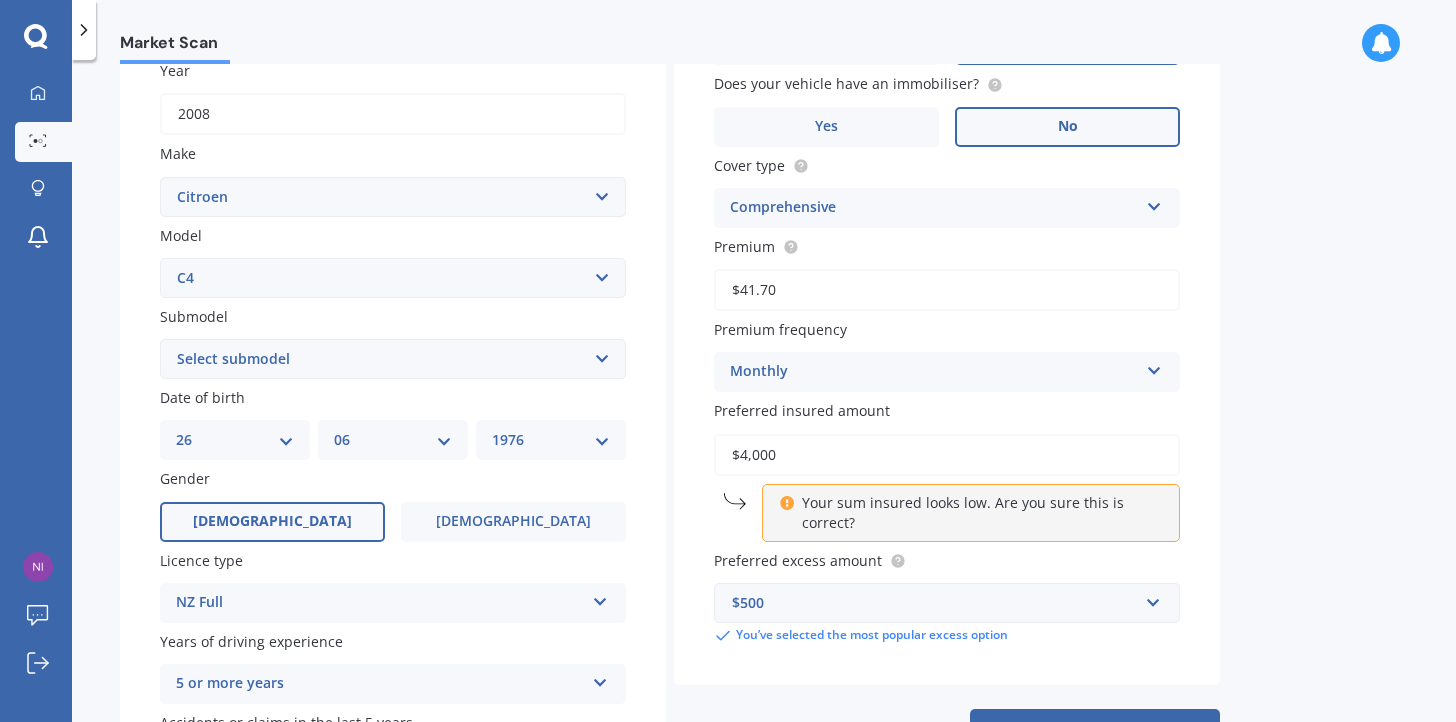 click on "Market Scan Vehicle Market Scan 70 % We just need a few more details to provide an accurate quote Details Plate number Search I don’t have a number plate Year [DATE] Make Select make AC ALFA ROMEO ASTON [PERSON_NAME] AUDI AUSTIN BEDFORD Bentley BMW BYD CADILLAC CAN-AM CHERY CHEVROLET CHRYSLER Citroen CRUISEAIR CUPRA DAEWOO DAIHATSU DAIMLER DAMON DIAHATSU DODGE EXOCET FACTORY FIVE FERRARI FIAT Fiord FLEETWOOD FORD FOTON FRASER GEELY GENESIS GEORGIE BOY GMC GREAT WALL GWM [PERSON_NAME] HINO [PERSON_NAME] HOLIDAY RAMBLER HONDA HUMMER HYUNDAI INFINITI ISUZU IVECO JAC JAECOO JAGUAR JEEP KGM KIA LADA LAMBORGHINI LANCIA LANDROVER LDV LEXUS LINCOLN LOTUS LUNAR M.G M.G. MAHINDRA MASERATI MAZDA MCLAREN MERCEDES AMG Mercedes Benz MERCEDES-AMG MERCURY MINI MITSUBISHI [PERSON_NAME] NEWMAR NISSAN OMODA OPEL OXFORD PEUGEOT Plymouth Polestar PONTIAC PORSCHE PROTON RAM Range Rover Rayne RENAULT ROLLS ROYCE ROVER SAAB SATURN SEAT SHELBY SKODA SMART SSANGYONG SUBARU SUZUKI TATA TESLA TIFFIN Toyota TRIUMPH TVR Vauxhall VOLKSWAGEN VOLVO ZX AX" at bounding box center [764, 395] 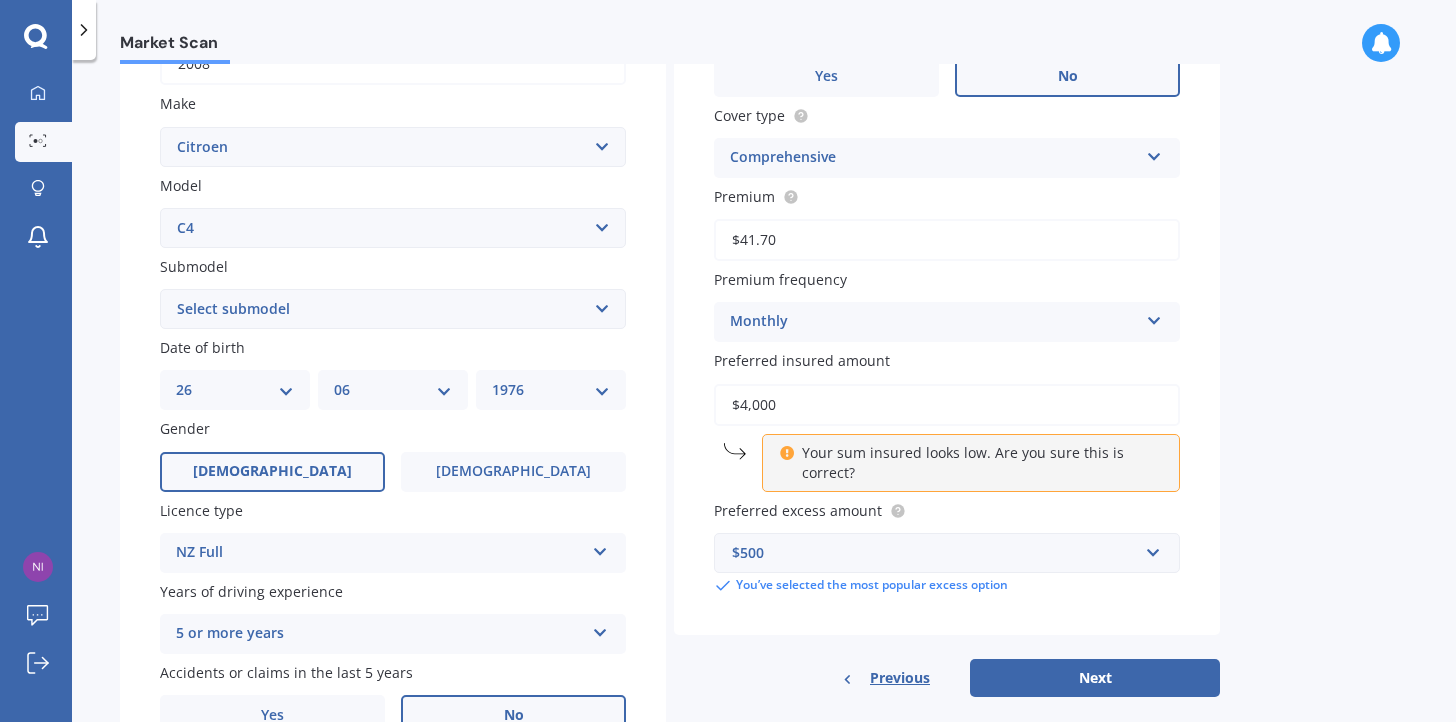 scroll, scrollTop: 455, scrollLeft: 0, axis: vertical 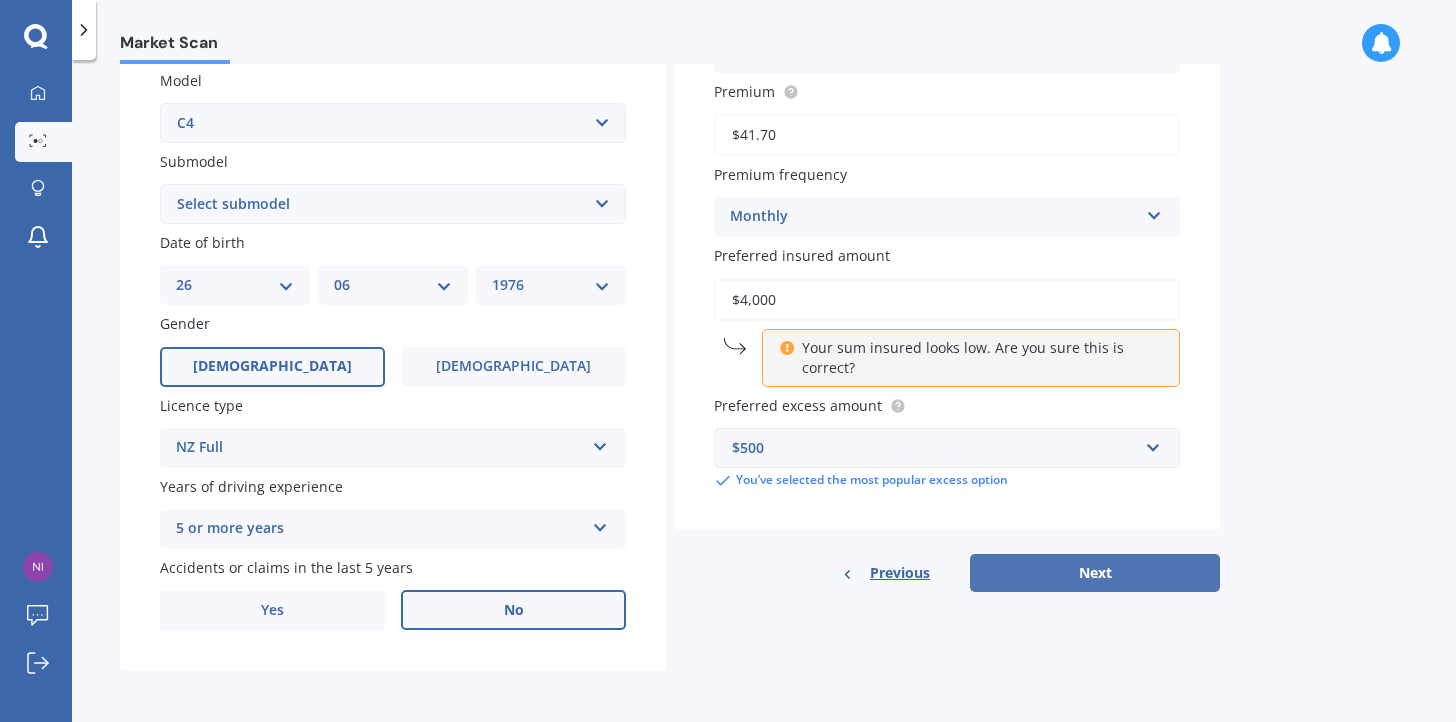 click on "Next" at bounding box center (1095, 573) 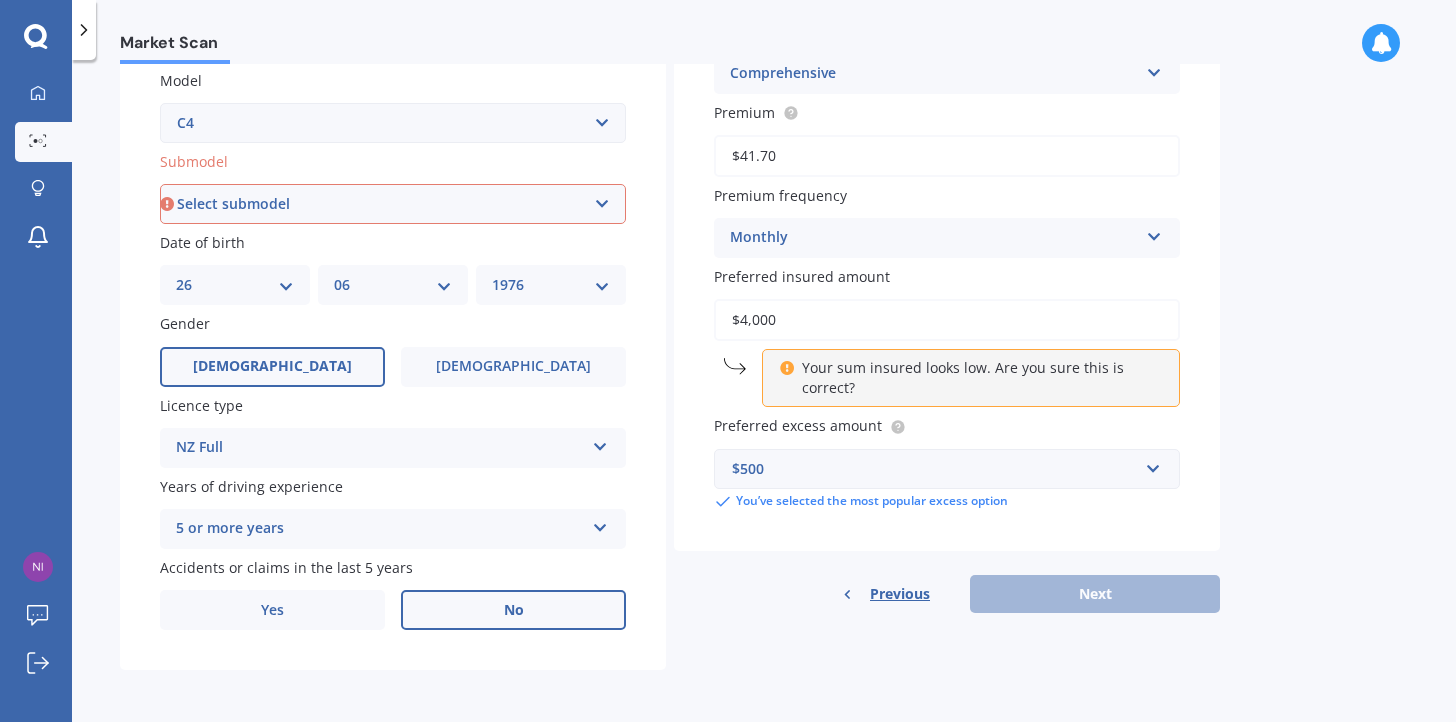 click on "Select submodel (All Others) 1.6 VTI Aircross Cactus Grand Picasso Picasso" at bounding box center [393, 204] 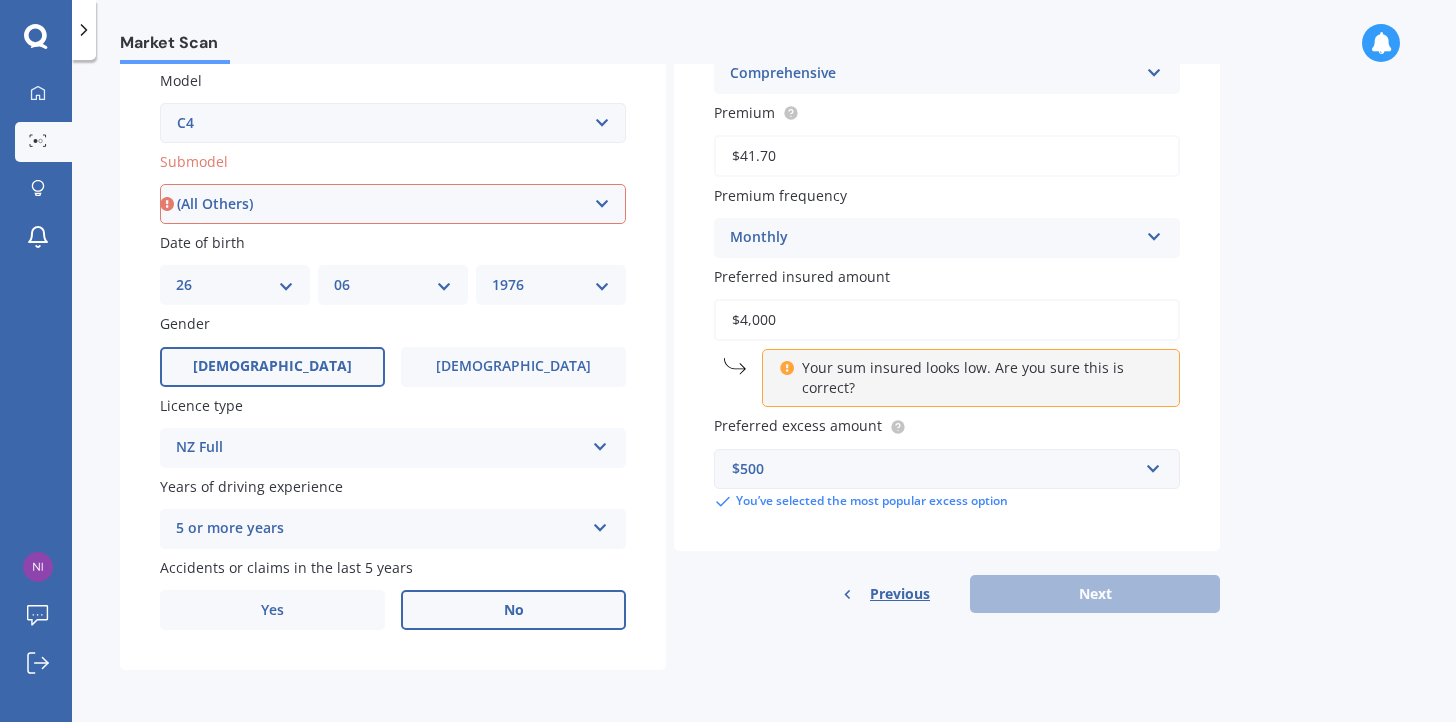 click on "Select submodel (All Others) 1.6 VTI Aircross Cactus Grand Picasso Picasso" at bounding box center (393, 204) 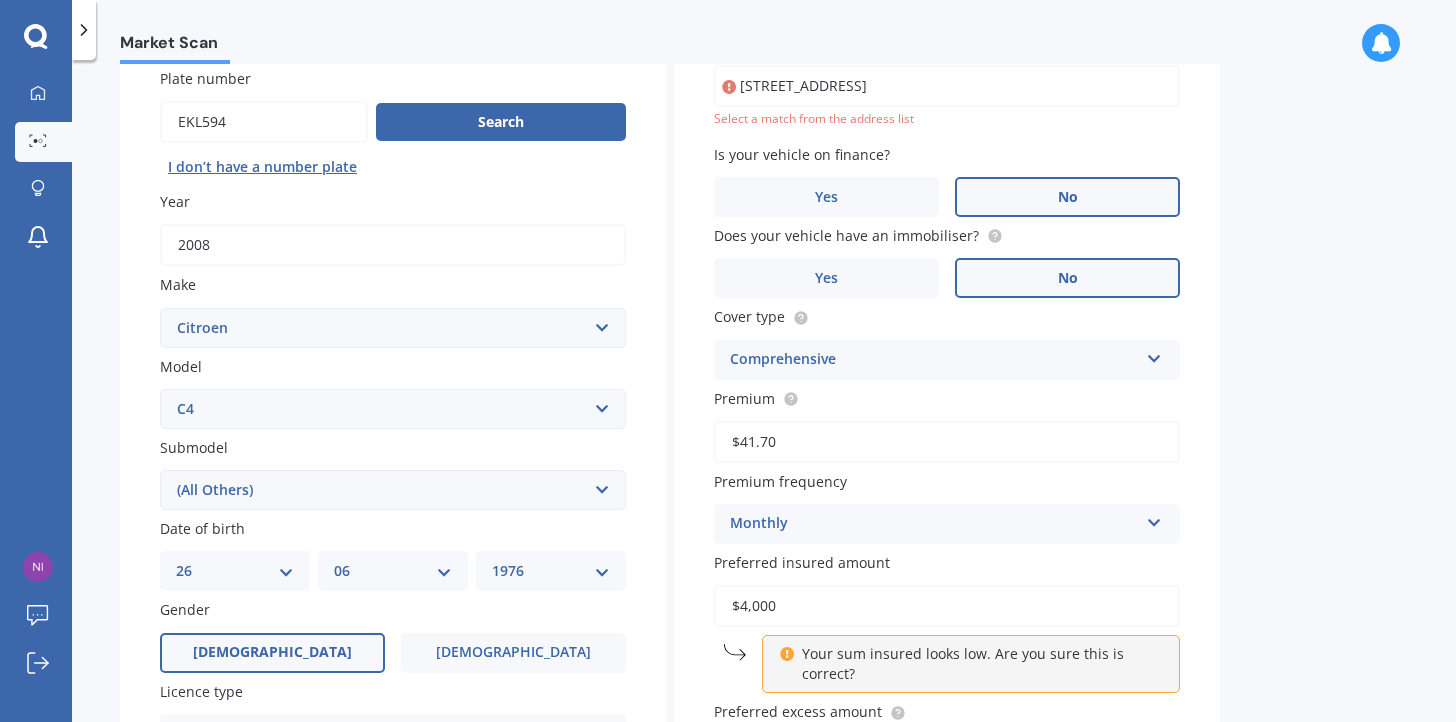 scroll, scrollTop: 136, scrollLeft: 0, axis: vertical 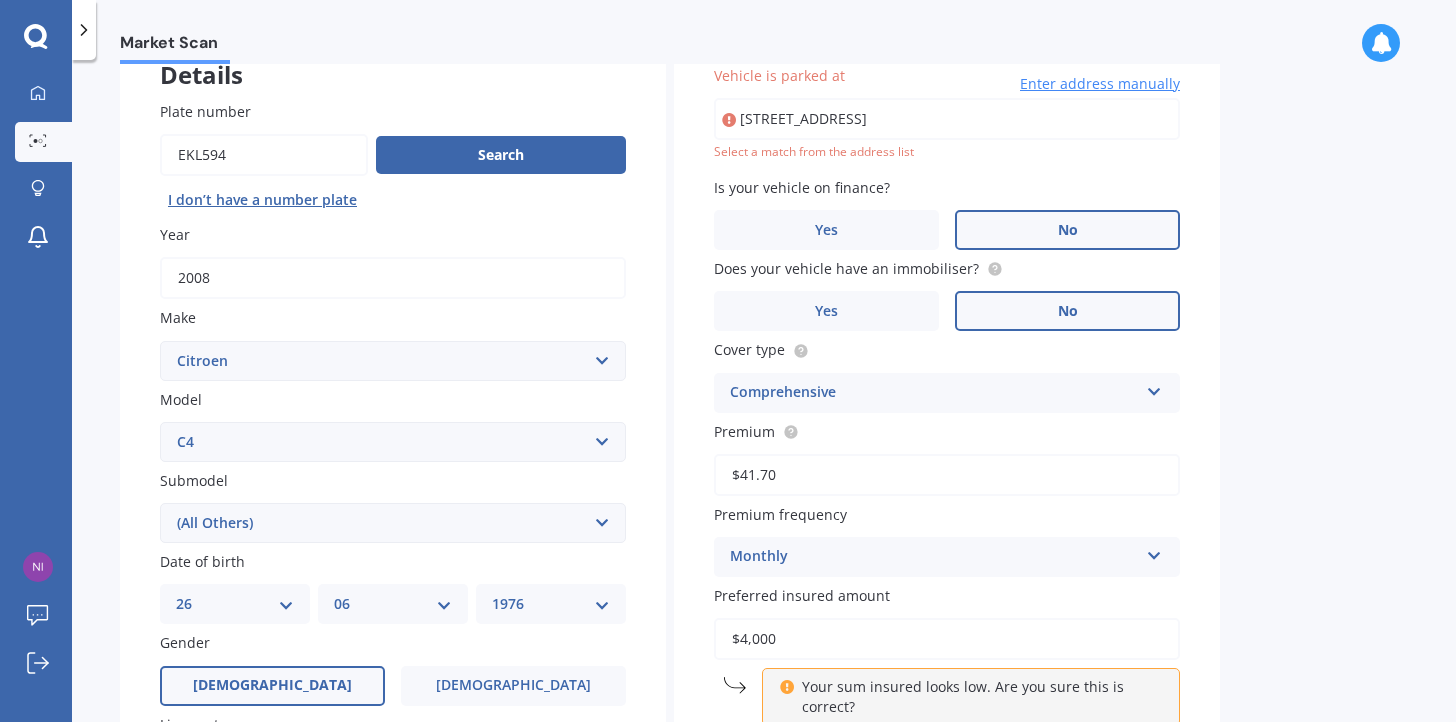 type on "[STREET_ADDRESS]" 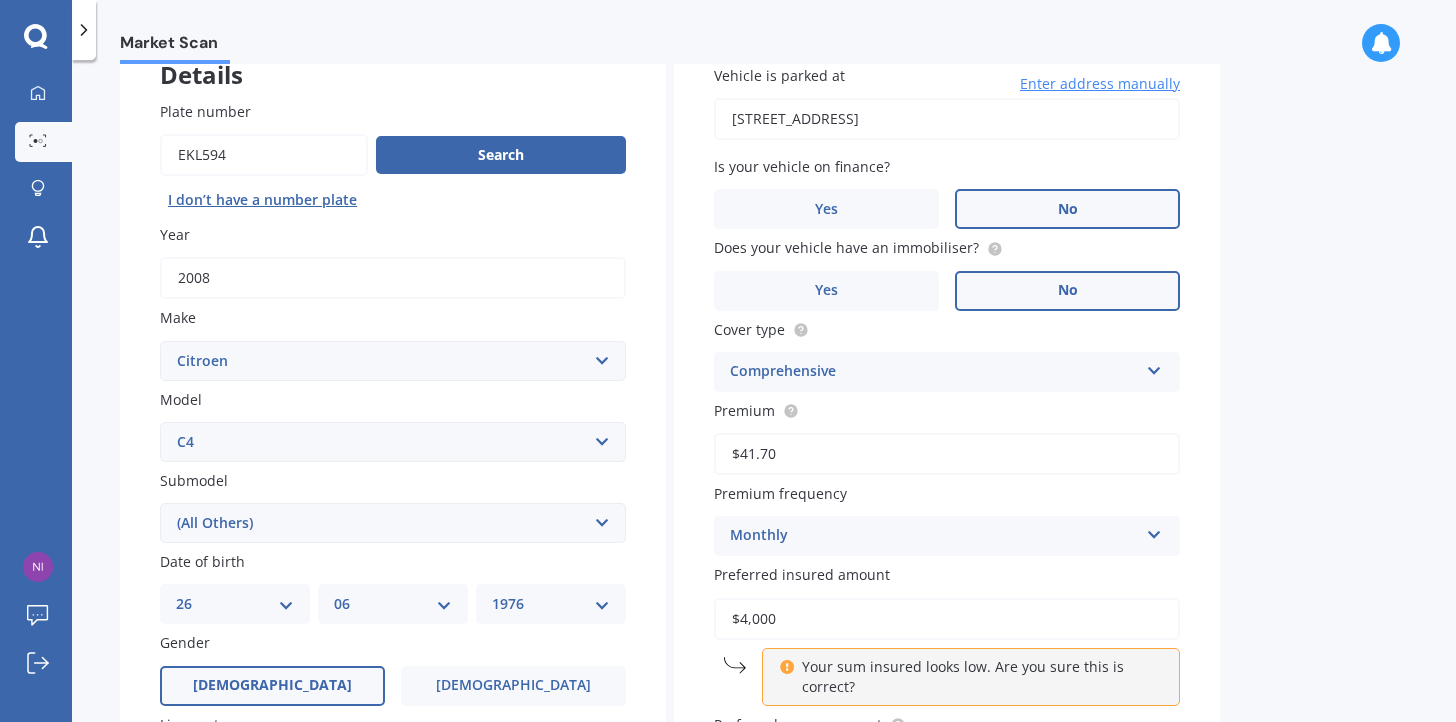 click on "Market Scan Vehicle Market Scan 70 % We just need a few more details to provide an accurate quote Details Plate number Search I don’t have a number plate Year [DATE] Make Select make AC ALFA ROMEO ASTON [PERSON_NAME] AUDI AUSTIN BEDFORD Bentley BMW BYD CADILLAC CAN-AM CHERY CHEVROLET CHRYSLER Citroen CRUISEAIR CUPRA DAEWOO DAIHATSU DAIMLER DAMON DIAHATSU DODGE EXOCET FACTORY FIVE FERRARI FIAT Fiord FLEETWOOD FORD FOTON FRASER GEELY GENESIS GEORGIE BOY GMC GREAT WALL GWM [PERSON_NAME] HINO [PERSON_NAME] HOLIDAY RAMBLER HONDA HUMMER HYUNDAI INFINITI ISUZU IVECO JAC JAECOO JAGUAR JEEP KGM KIA LADA LAMBORGHINI LANCIA LANDROVER LDV LEXUS LINCOLN LOTUS LUNAR M.G M.G. MAHINDRA MASERATI MAZDA MCLAREN MERCEDES AMG Mercedes Benz MERCEDES-AMG MERCURY MINI MITSUBISHI [PERSON_NAME] NEWMAR NISSAN OMODA OPEL OXFORD PEUGEOT Plymouth Polestar PONTIAC PORSCHE PROTON RAM Range Rover Rayne RENAULT ROLLS ROYCE ROVER SAAB SATURN SEAT SHELBY SKODA SMART SSANGYONG SUBARU SUZUKI TATA TESLA TIFFIN Toyota TRIUMPH TVR Vauxhall VOLKSWAGEN VOLVO ZX AX" at bounding box center [764, 395] 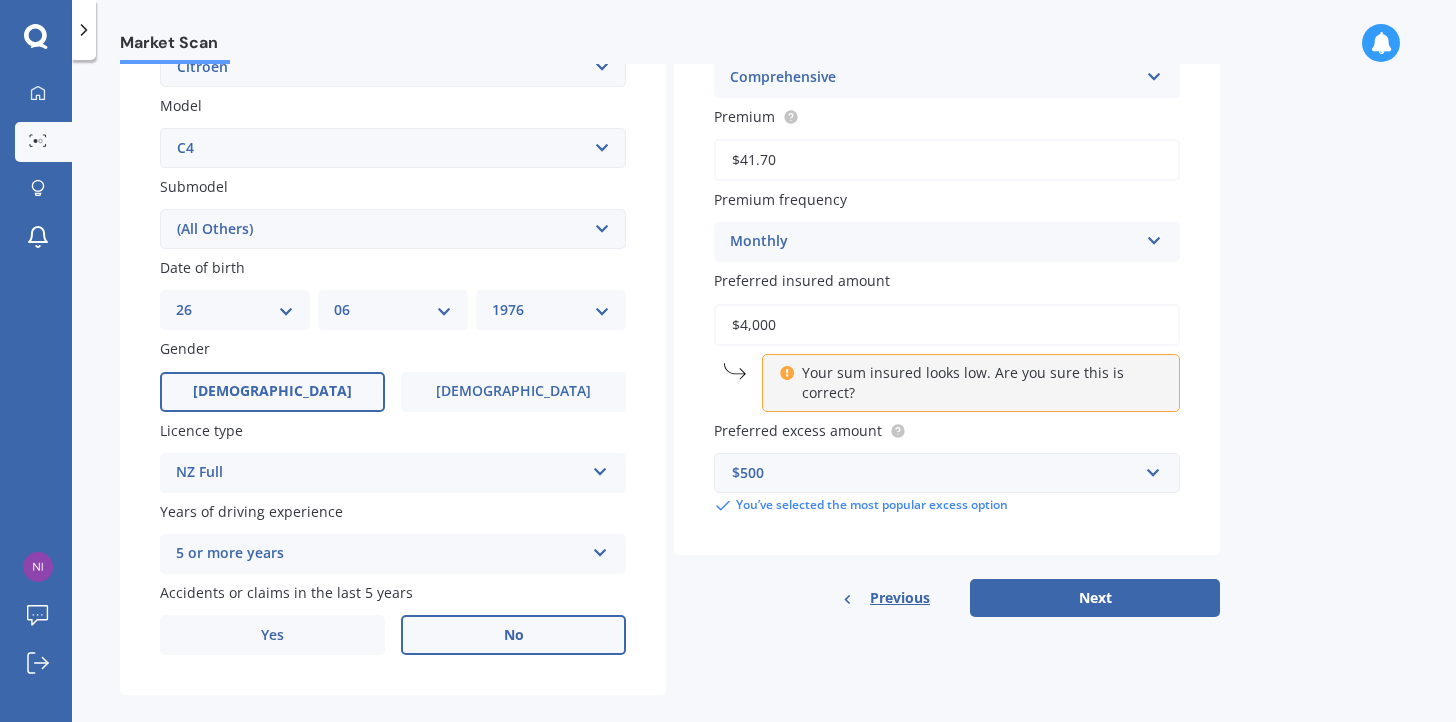 scroll, scrollTop: 455, scrollLeft: 0, axis: vertical 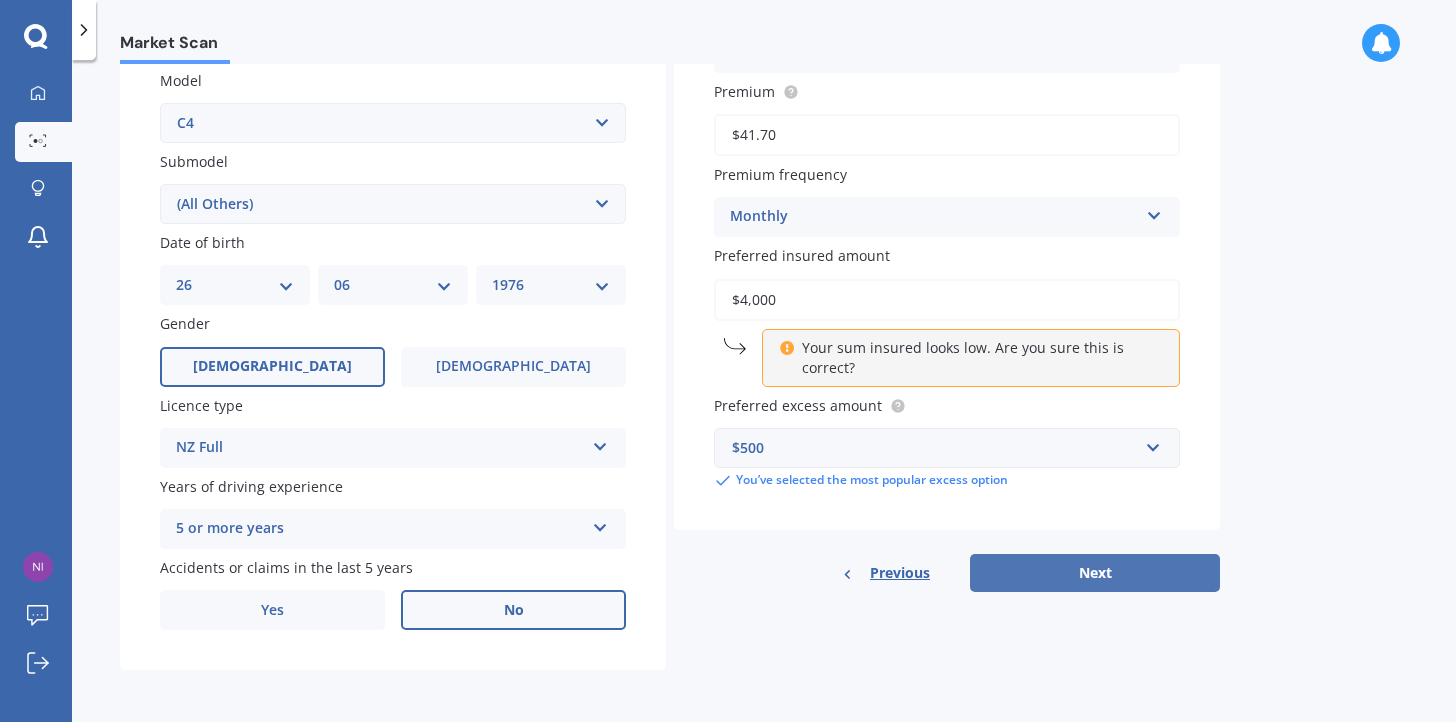 click on "Next" at bounding box center [1095, 573] 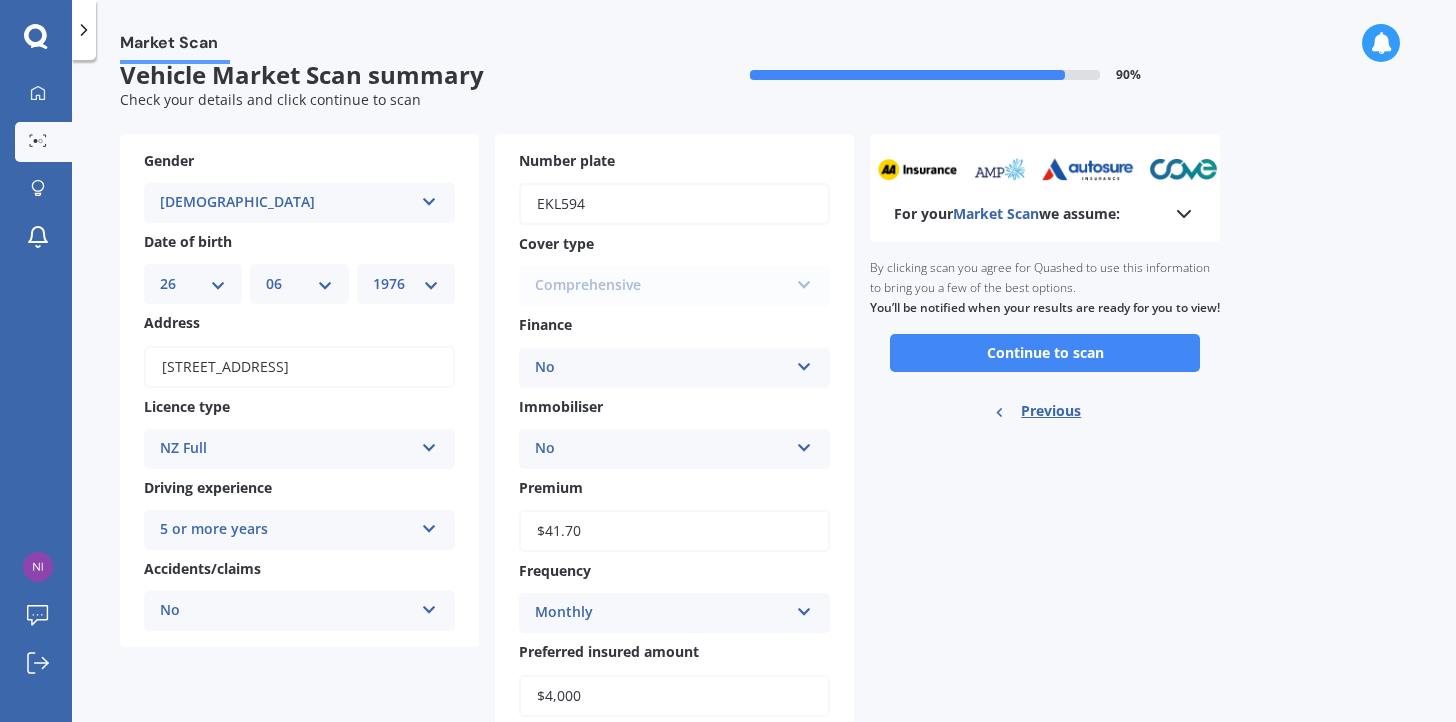 scroll, scrollTop: 0, scrollLeft: 0, axis: both 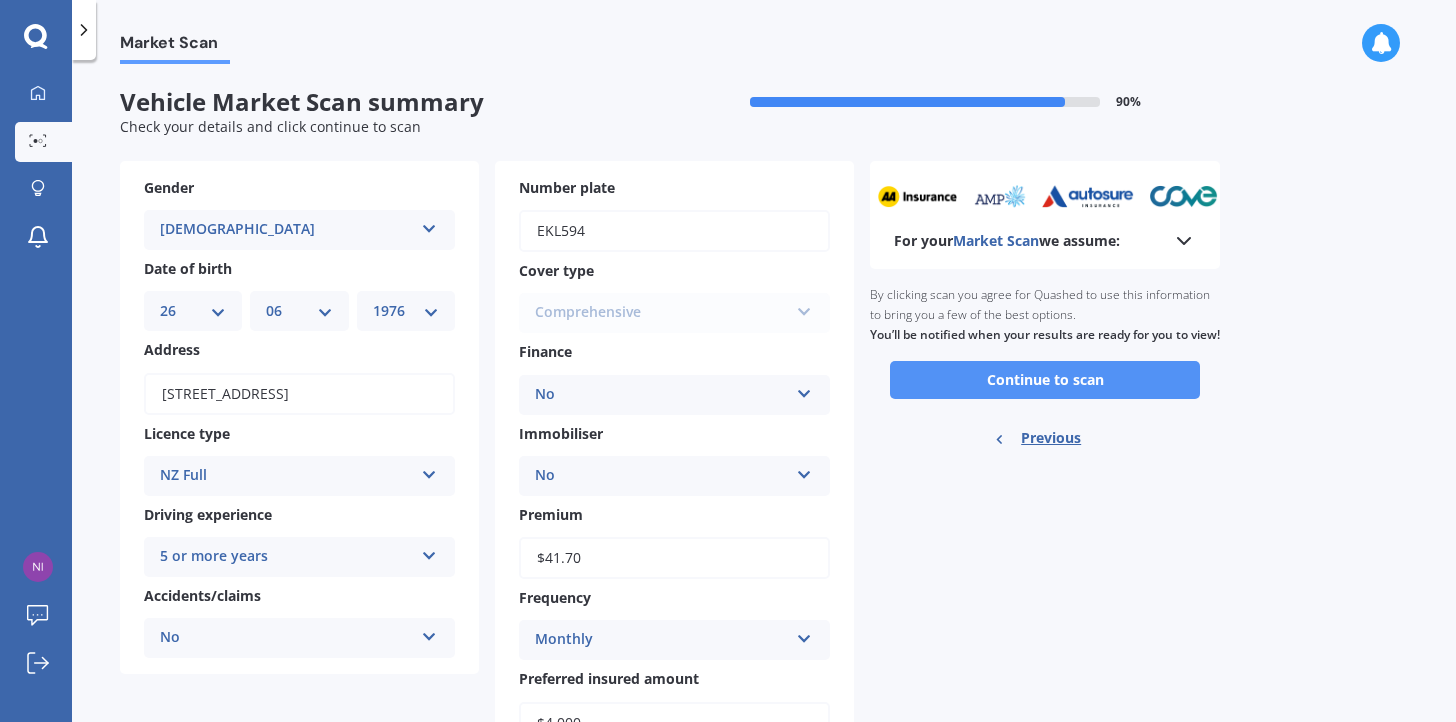 click on "Continue to scan" at bounding box center (1045, 380) 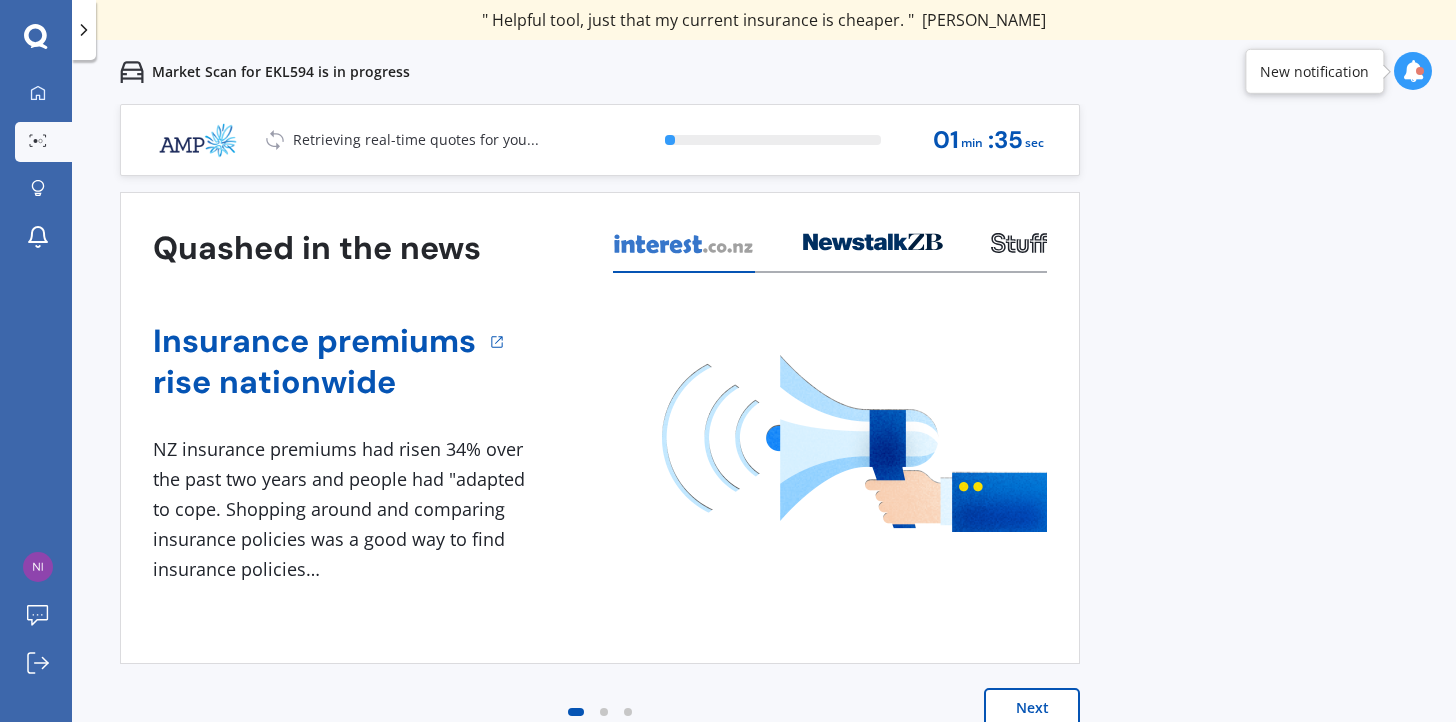 scroll, scrollTop: 1, scrollLeft: 0, axis: vertical 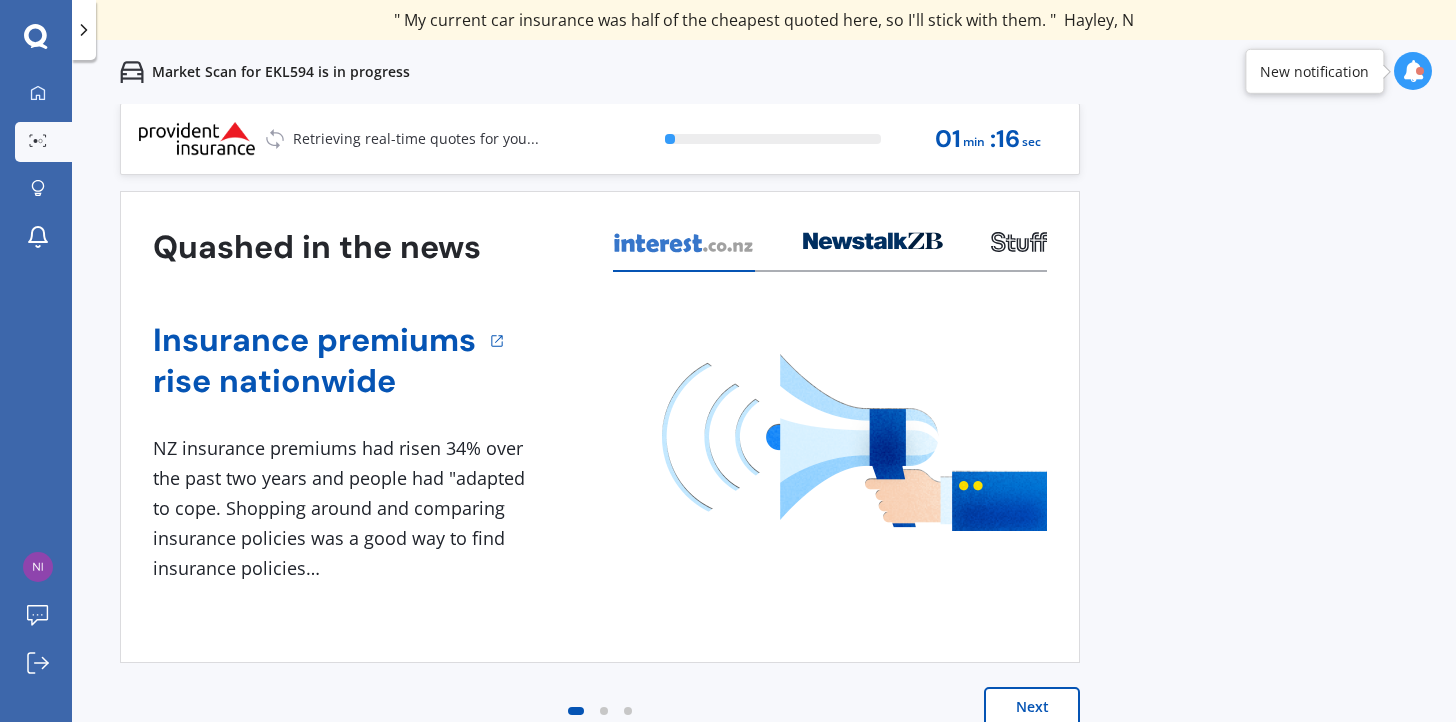 click on "Next" at bounding box center [1032, 707] 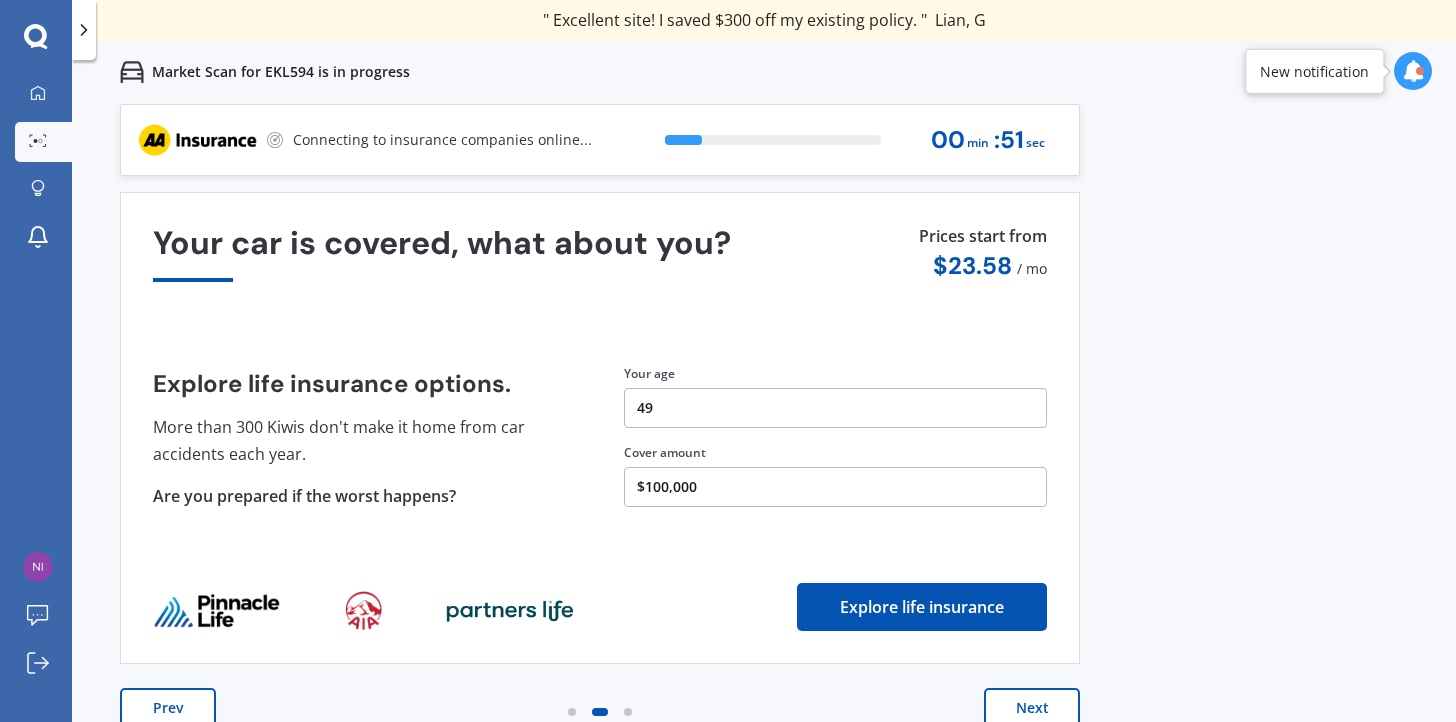 scroll, scrollTop: 1, scrollLeft: 0, axis: vertical 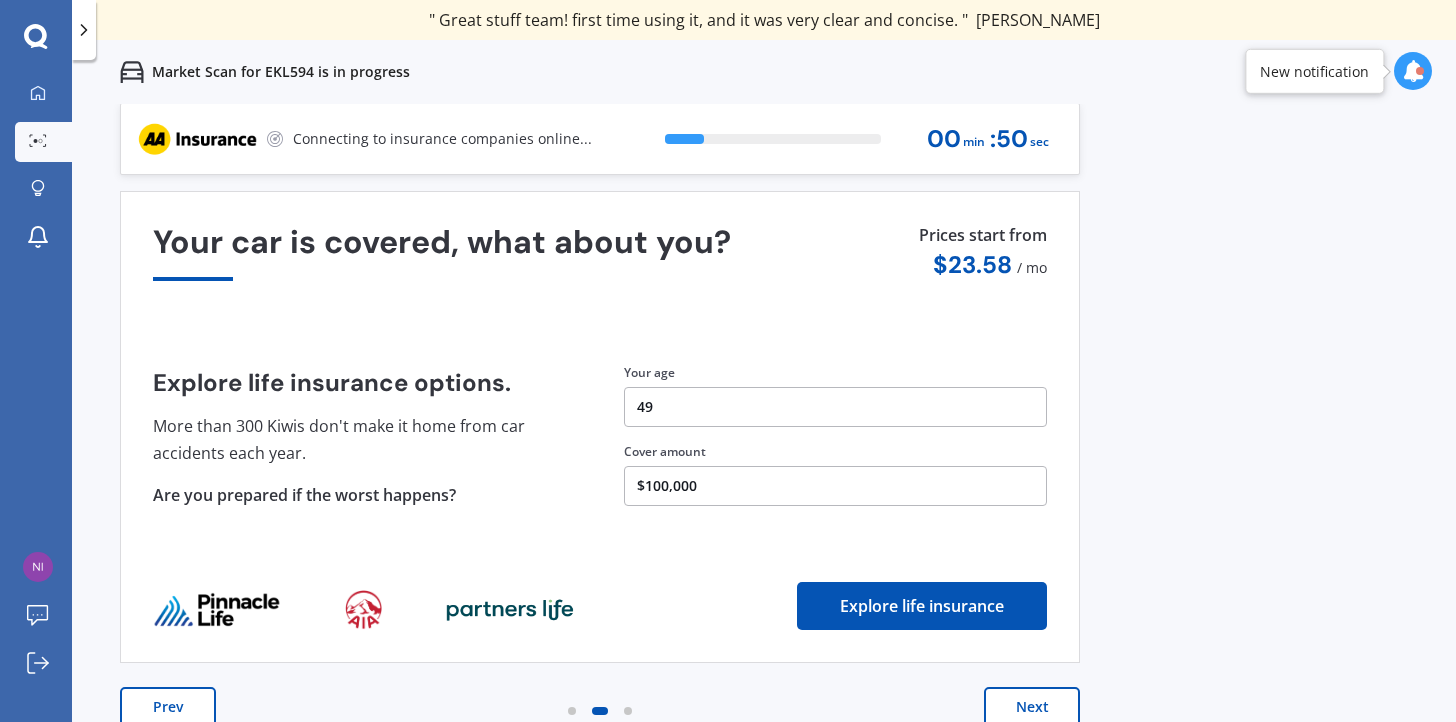 click on "Next" at bounding box center [1032, 707] 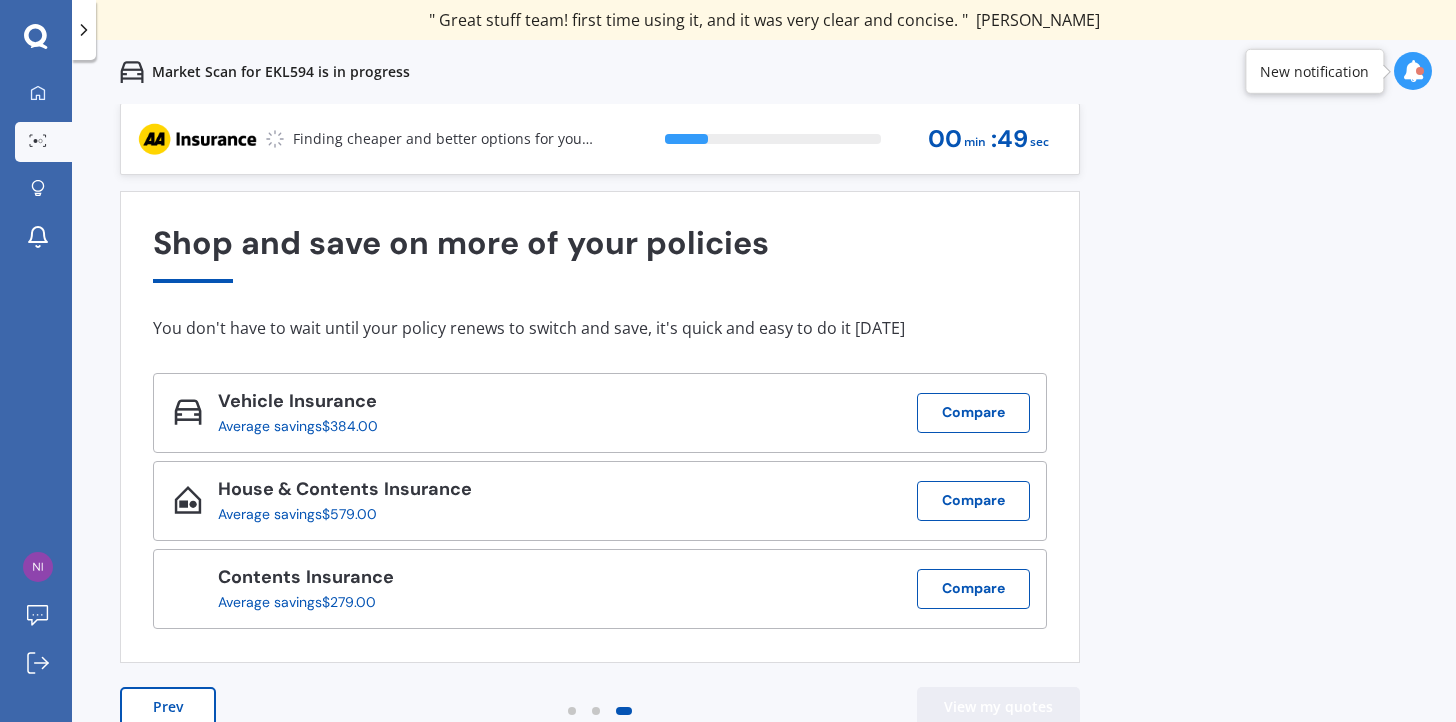 scroll, scrollTop: 0, scrollLeft: 0, axis: both 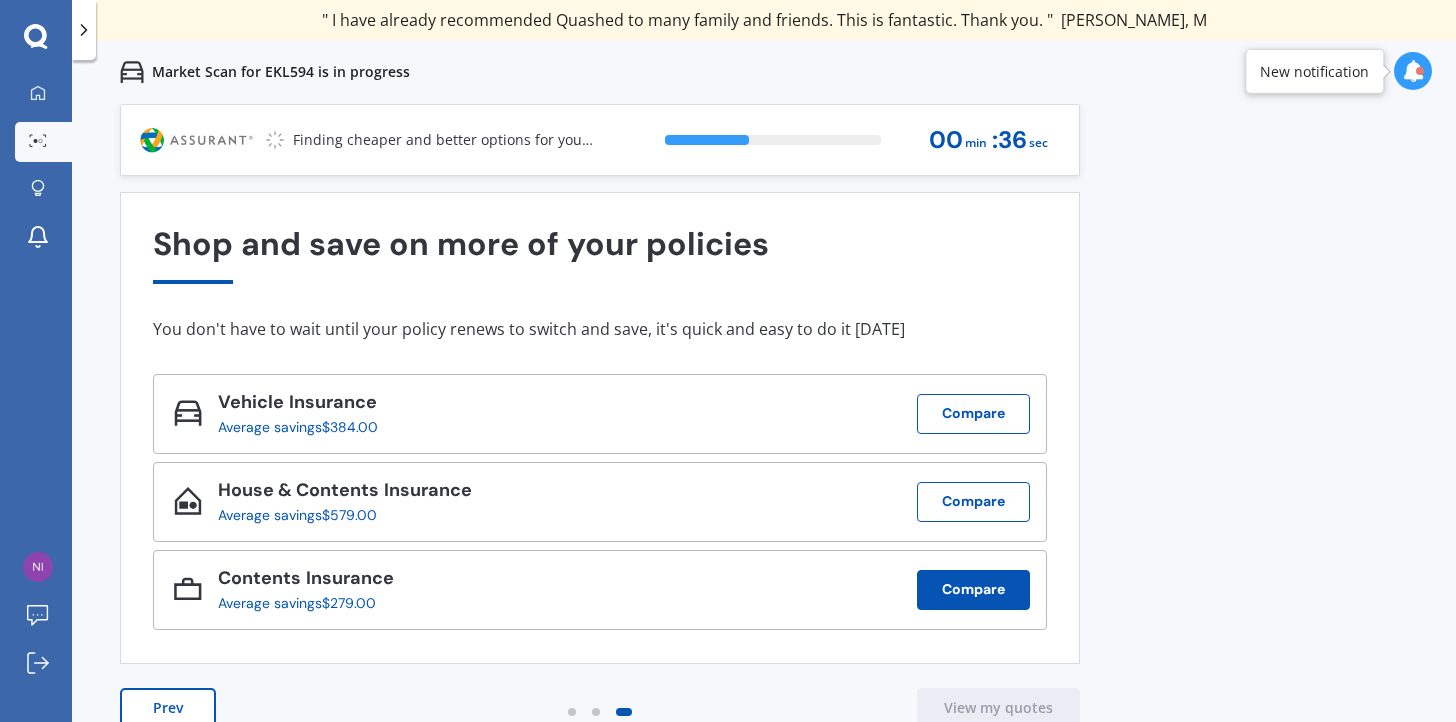 click on "Compare" at bounding box center [973, 590] 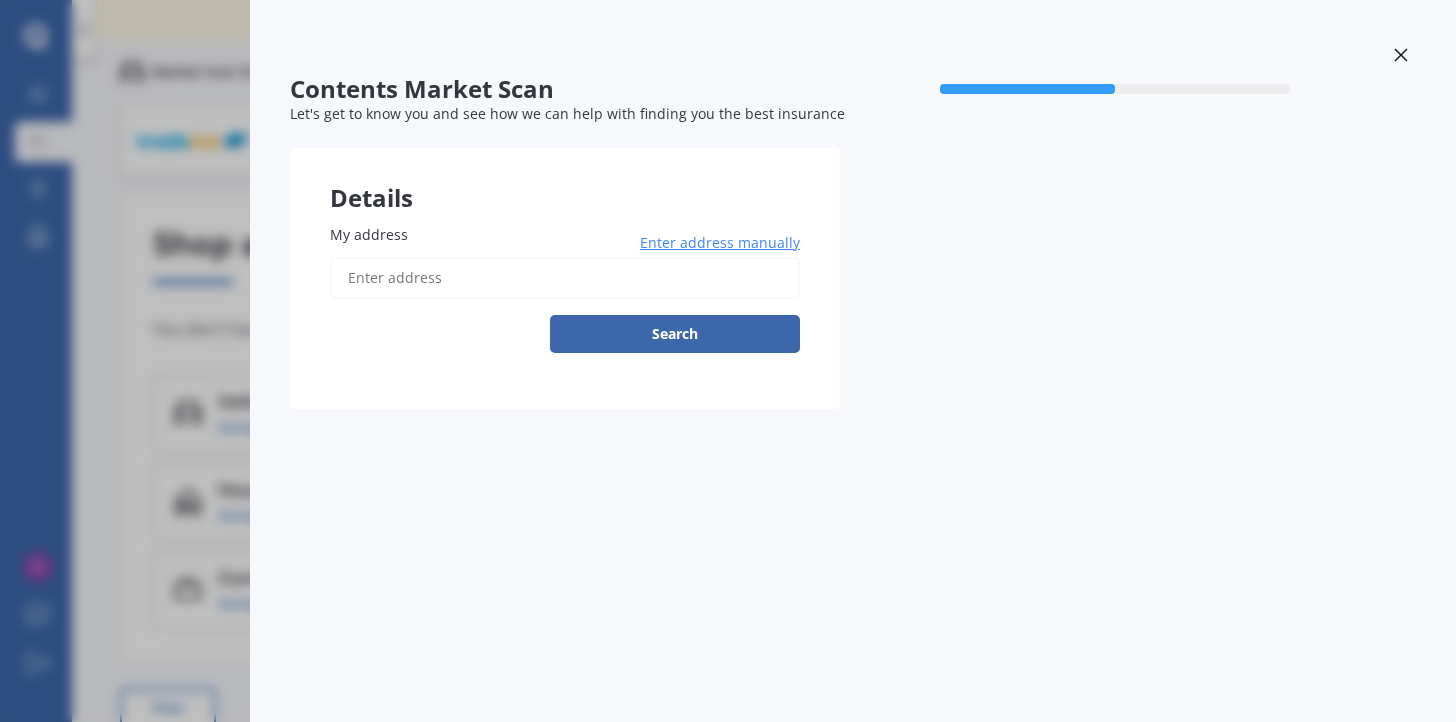 click on "My address" at bounding box center [565, 278] 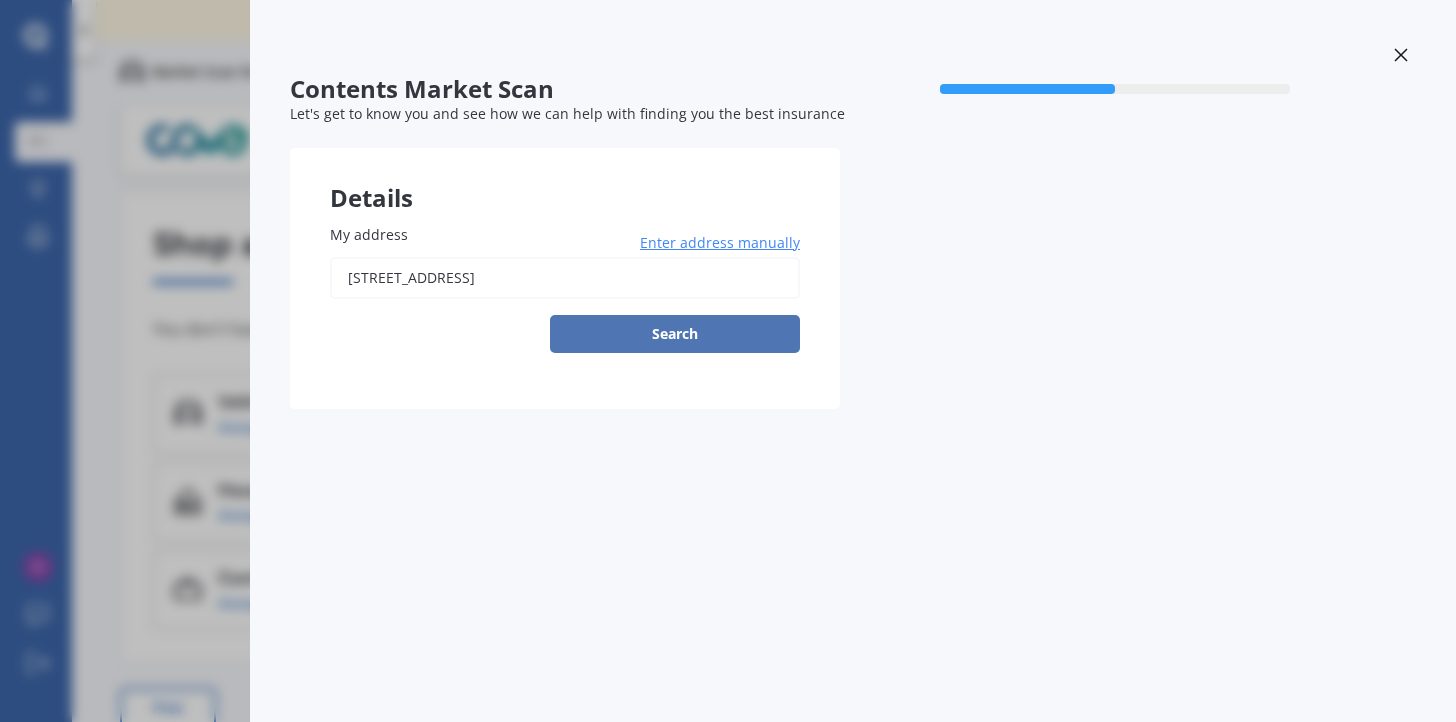 type on "[STREET_ADDRESS]" 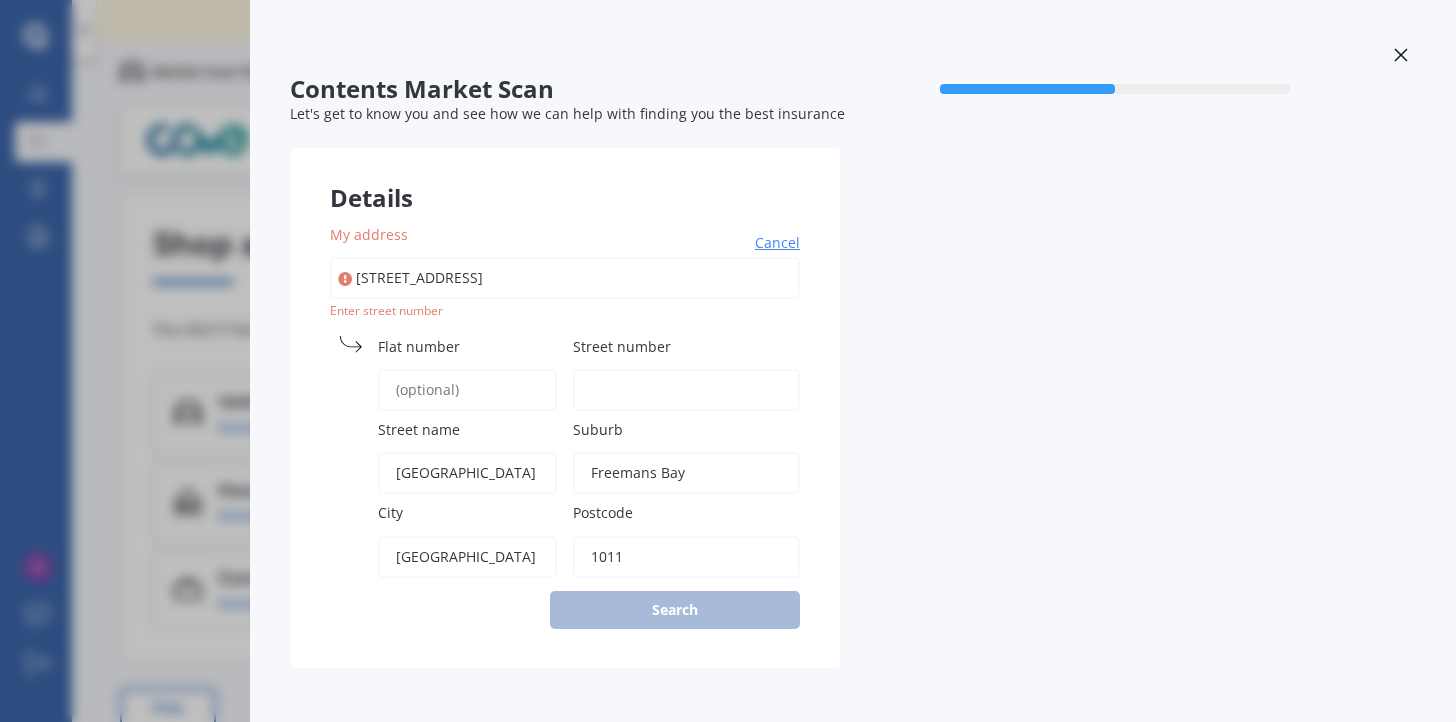 click on "My address [GEOGRAPHIC_DATA] Cancel Search Enter street [GEOGRAPHIC_DATA] name [GEOGRAPHIC_DATA] [GEOGRAPHIC_DATA] Postcode 1011" at bounding box center [565, 426] 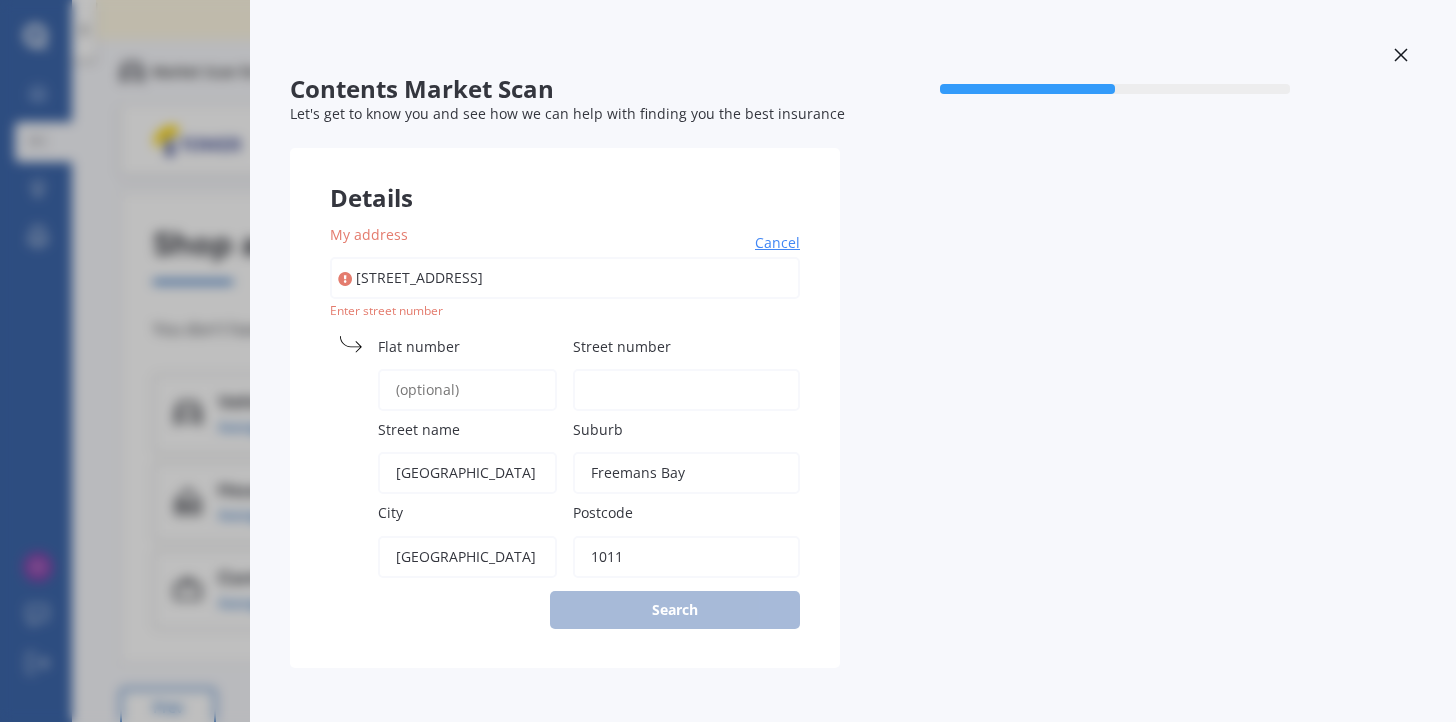 click on "Flat number" at bounding box center (467, 390) 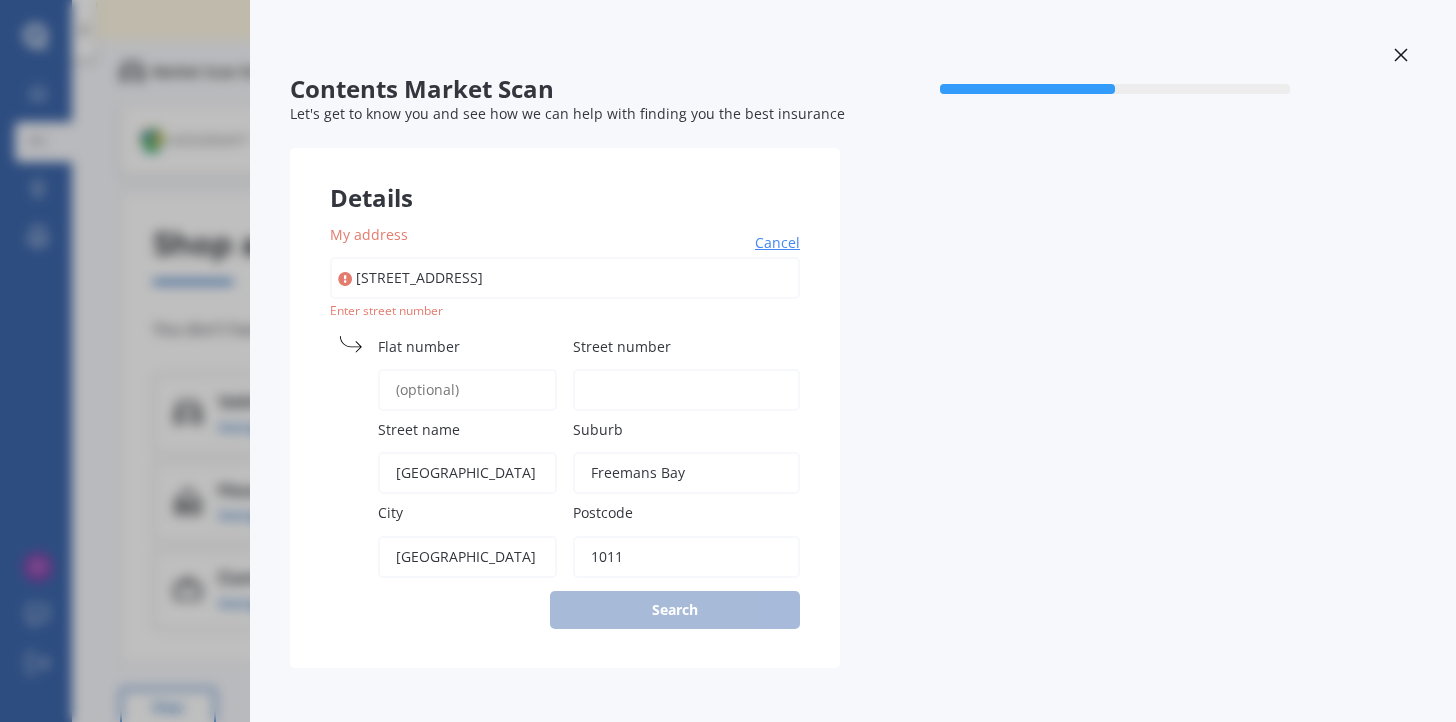 type on "9" 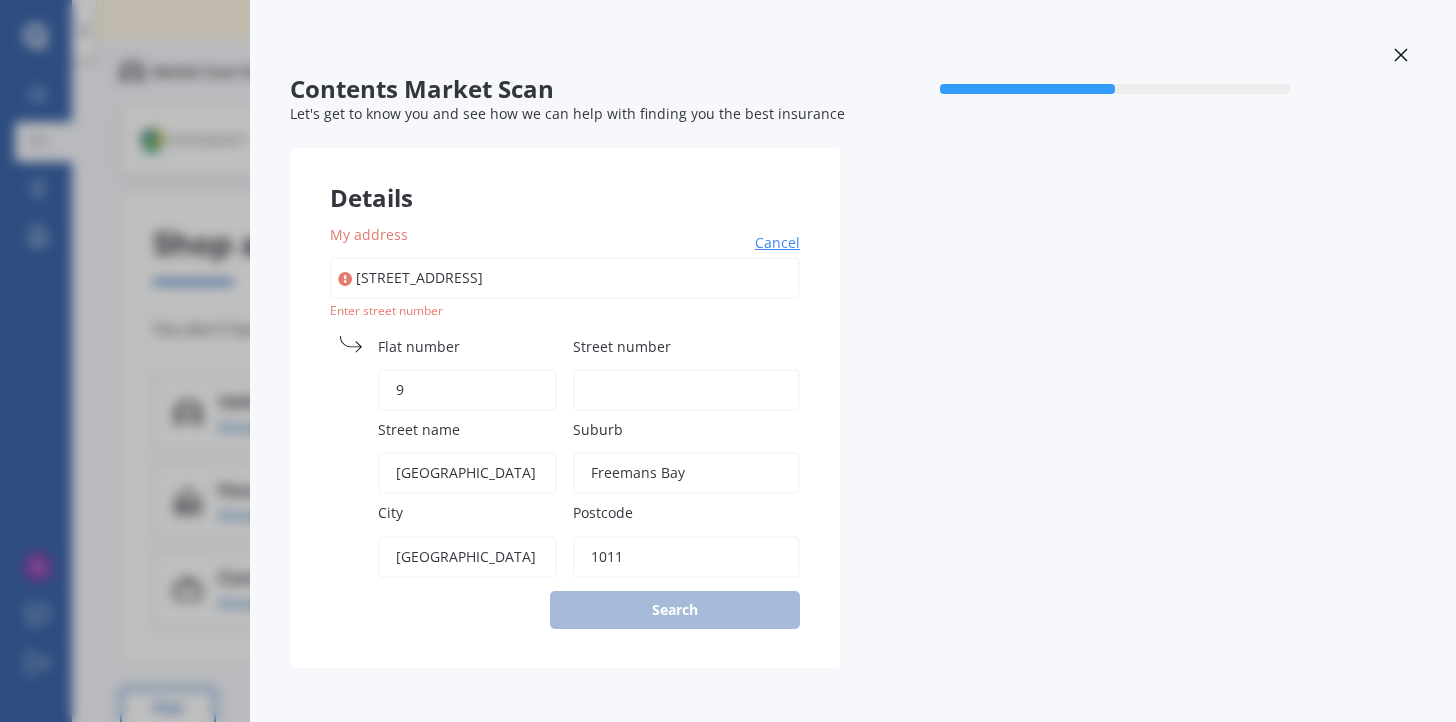 type 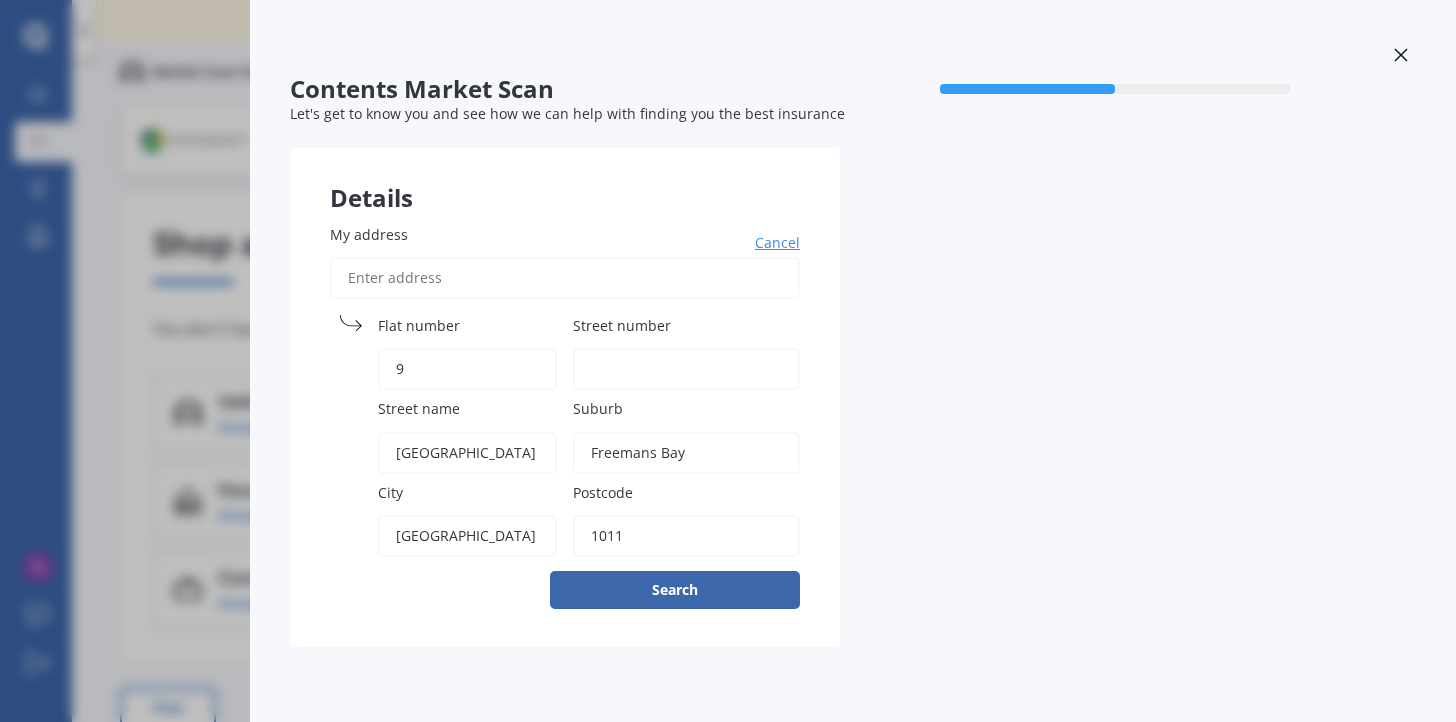 click on "Street number" at bounding box center (686, 369) 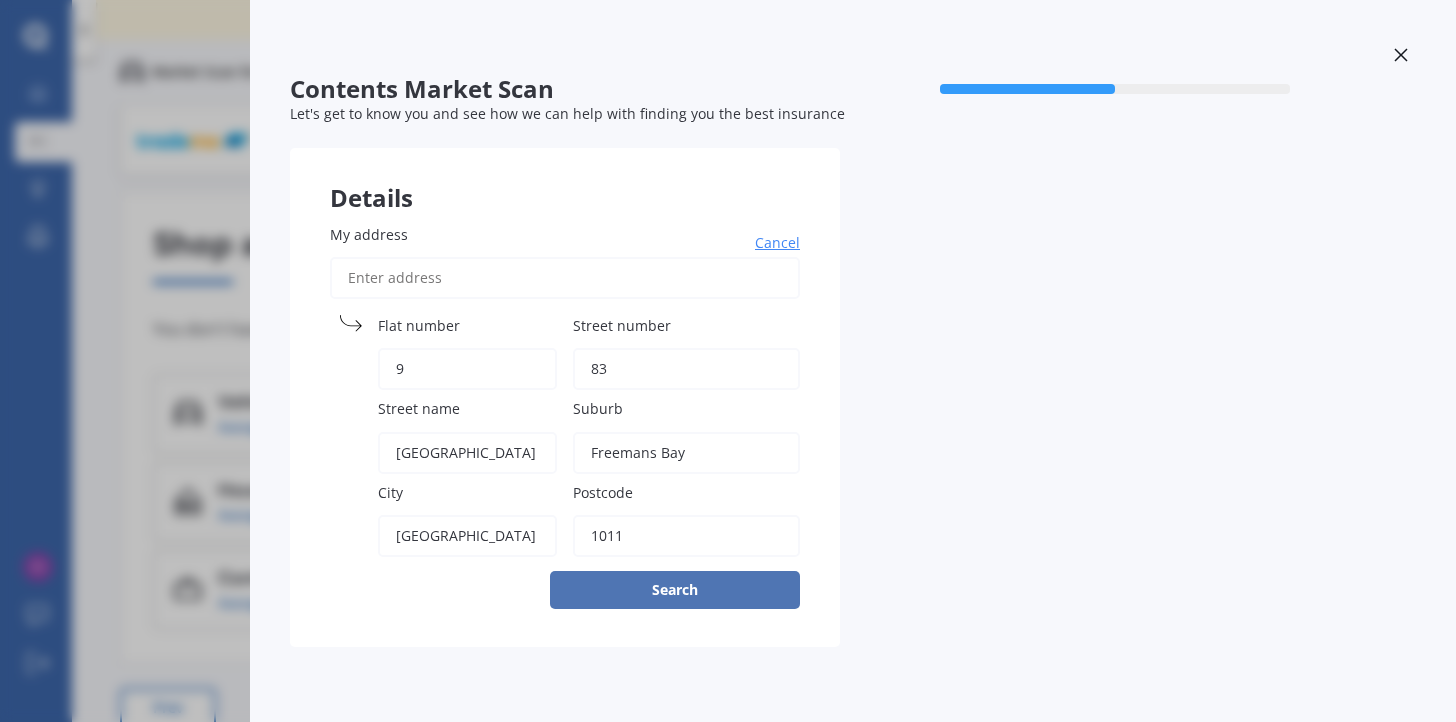 type on "83" 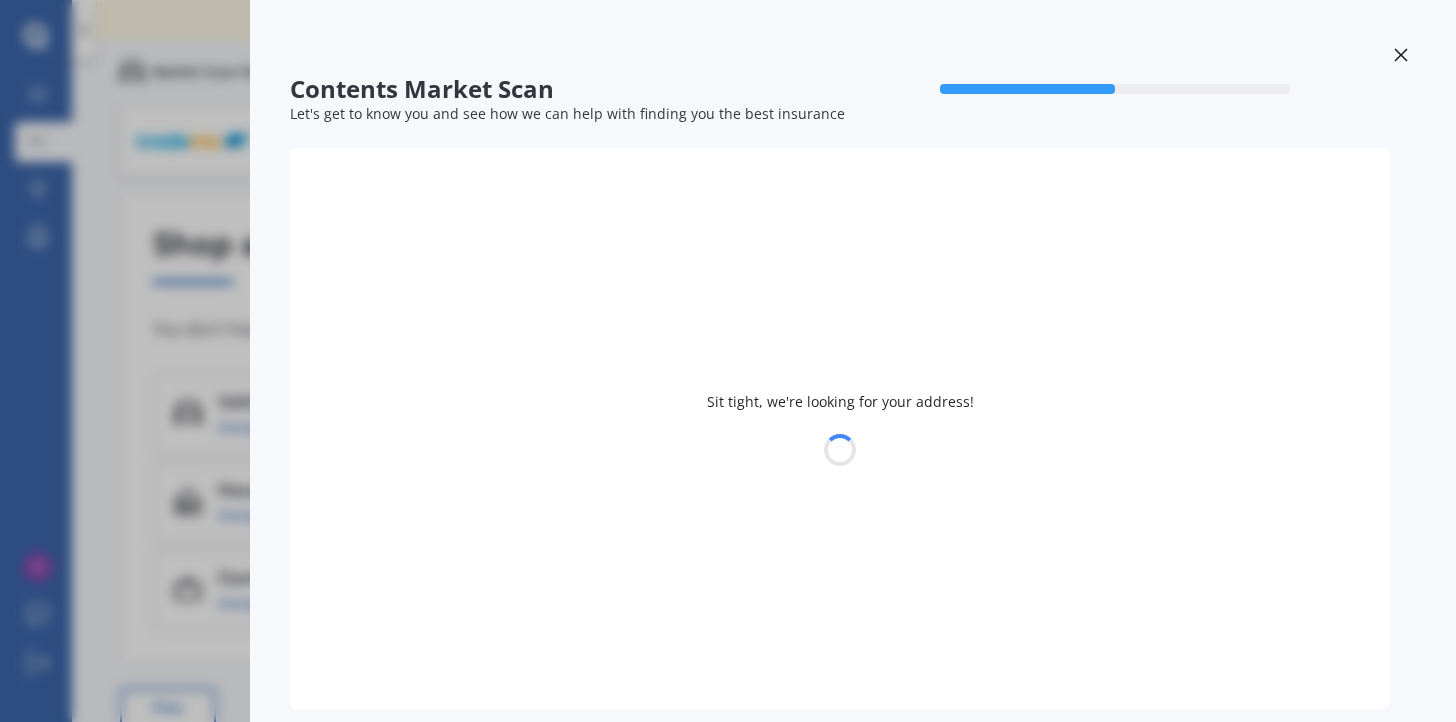 select on "26" 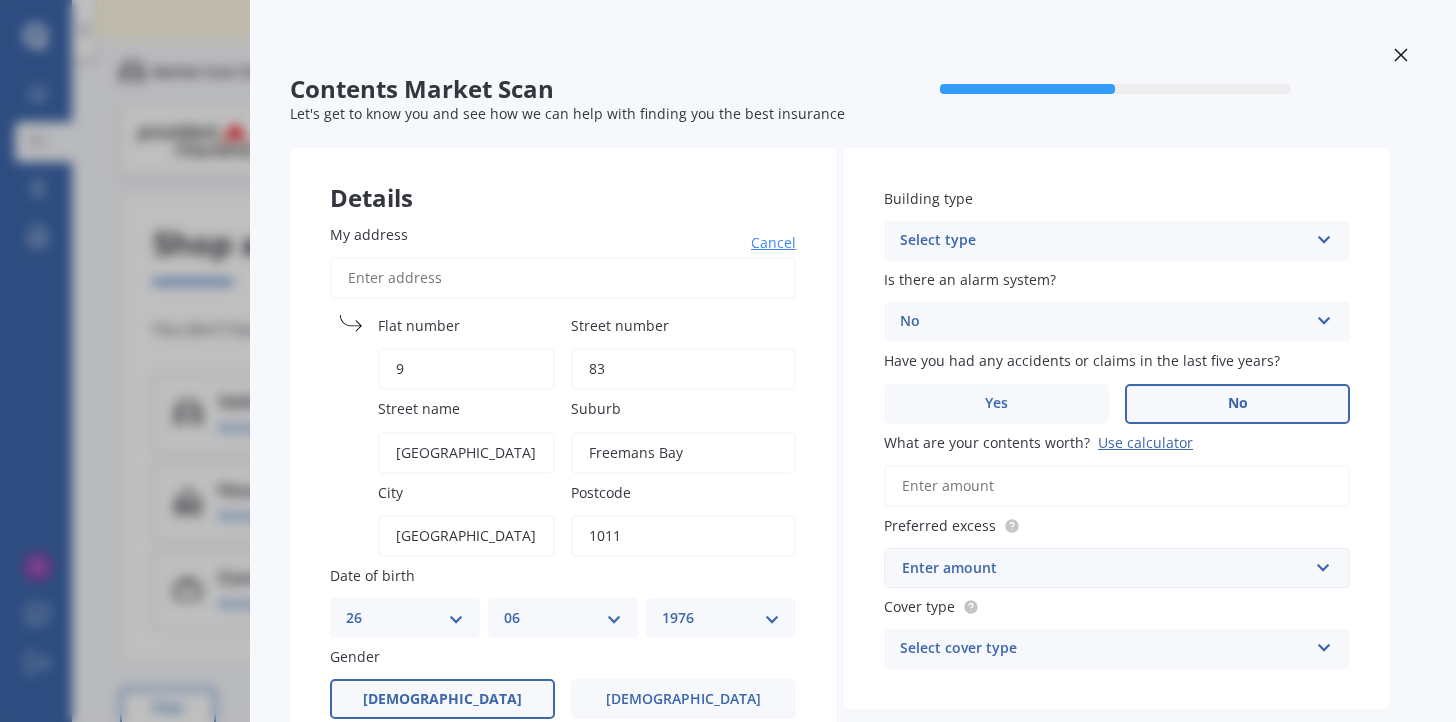 click on "Select type" at bounding box center [1104, 241] 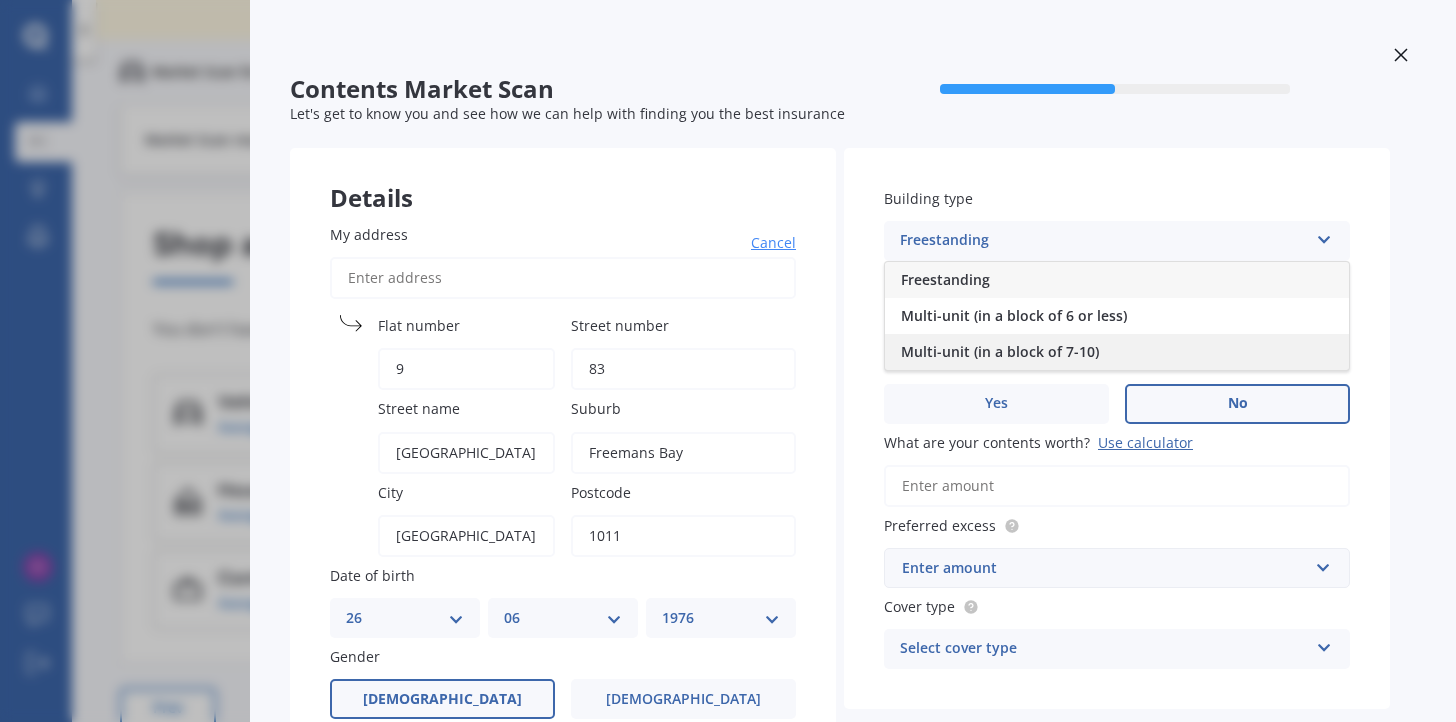 click on "Multi-unit (in a block of 7-10)" at bounding box center (1000, 351) 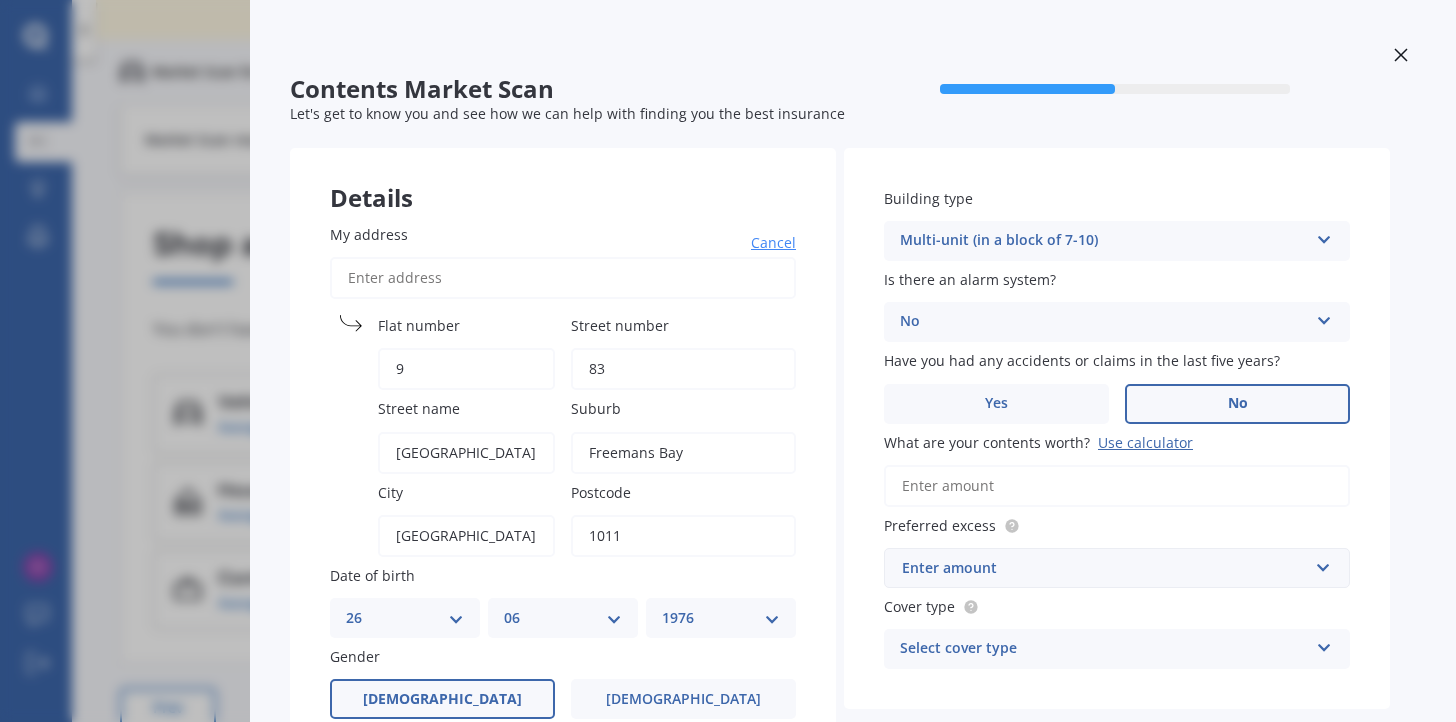 click on "Multi-unit (in a block of 7-10)" at bounding box center [1104, 241] 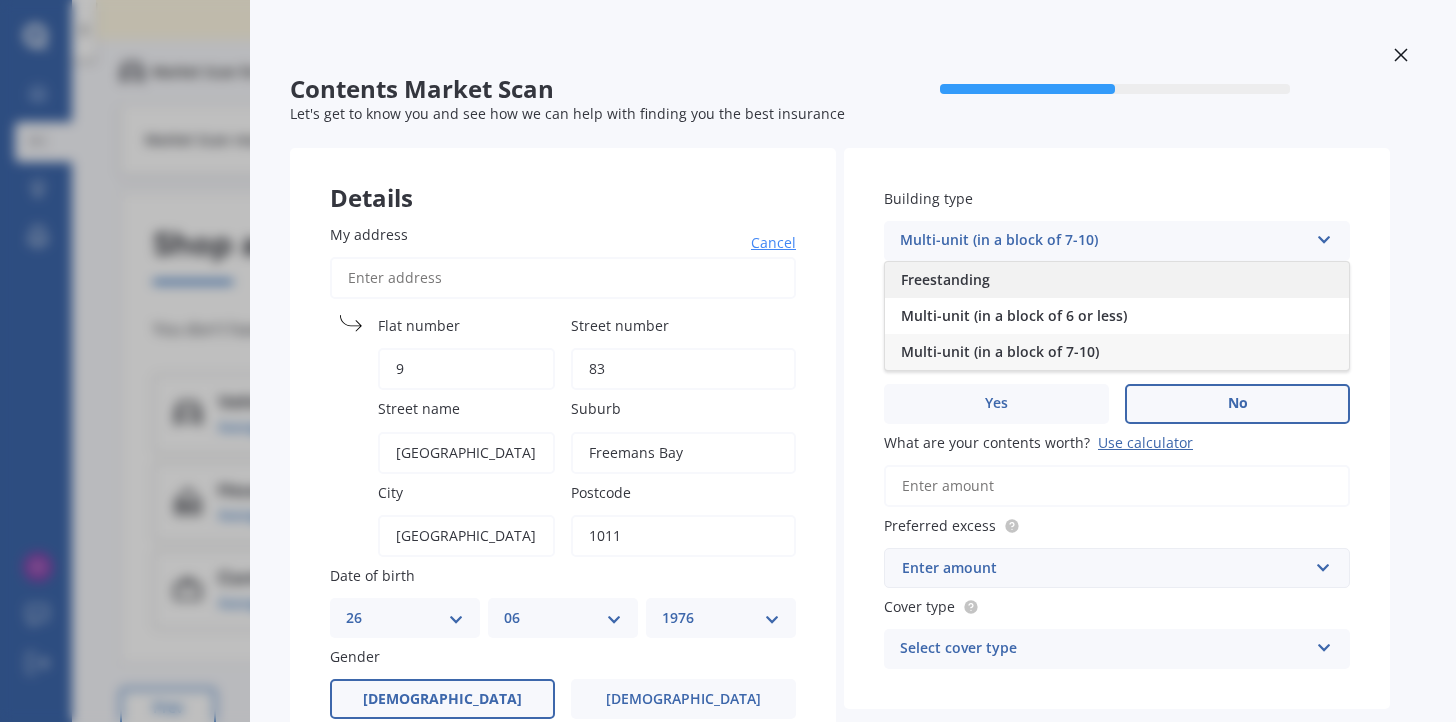 click on "Freestanding" at bounding box center (1117, 280) 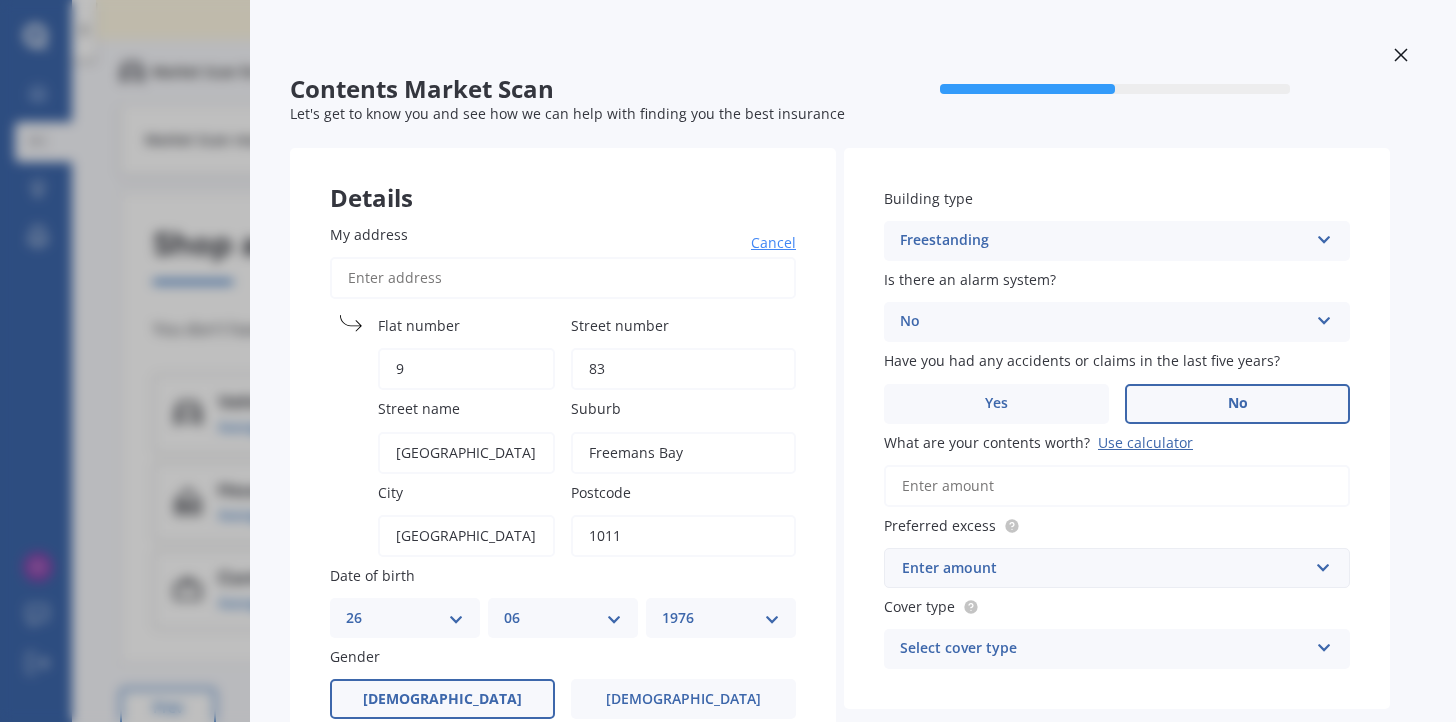 click on "No" at bounding box center (1104, 322) 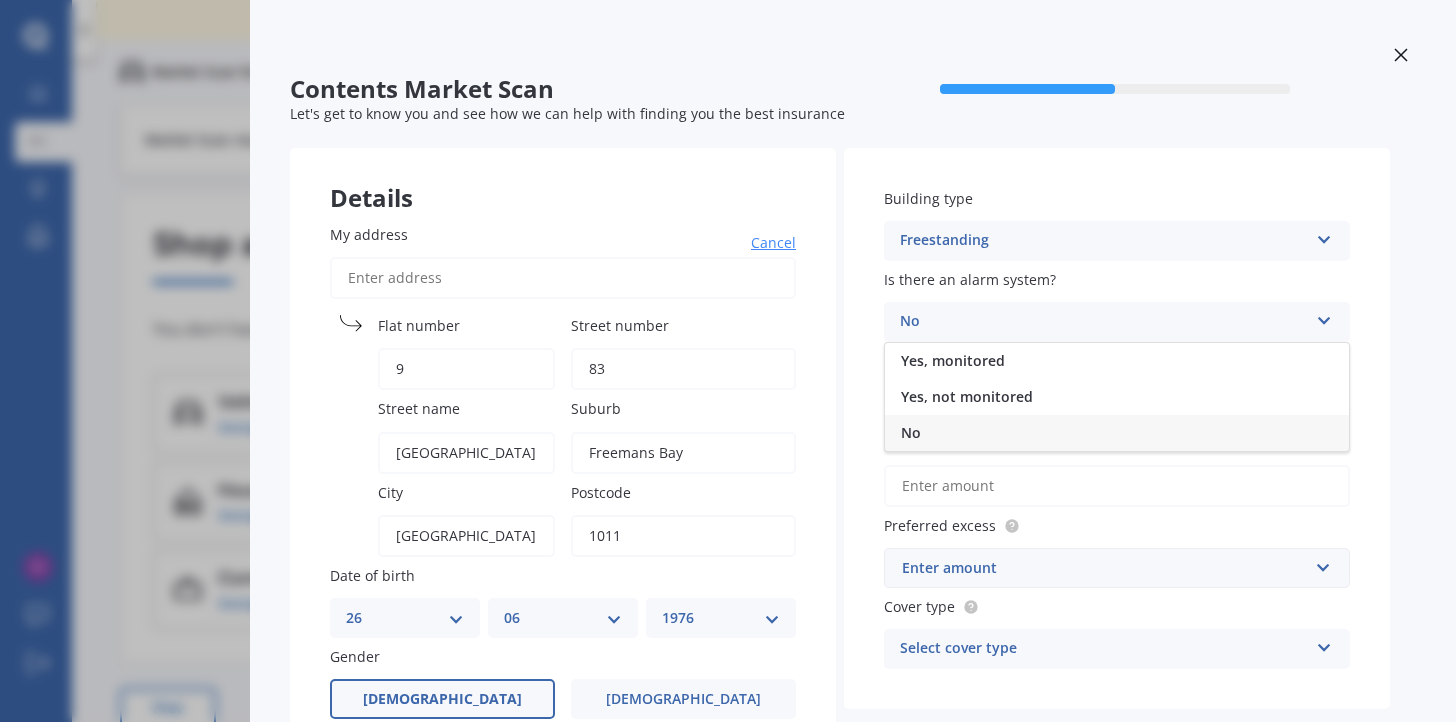 click on "No" at bounding box center (1104, 322) 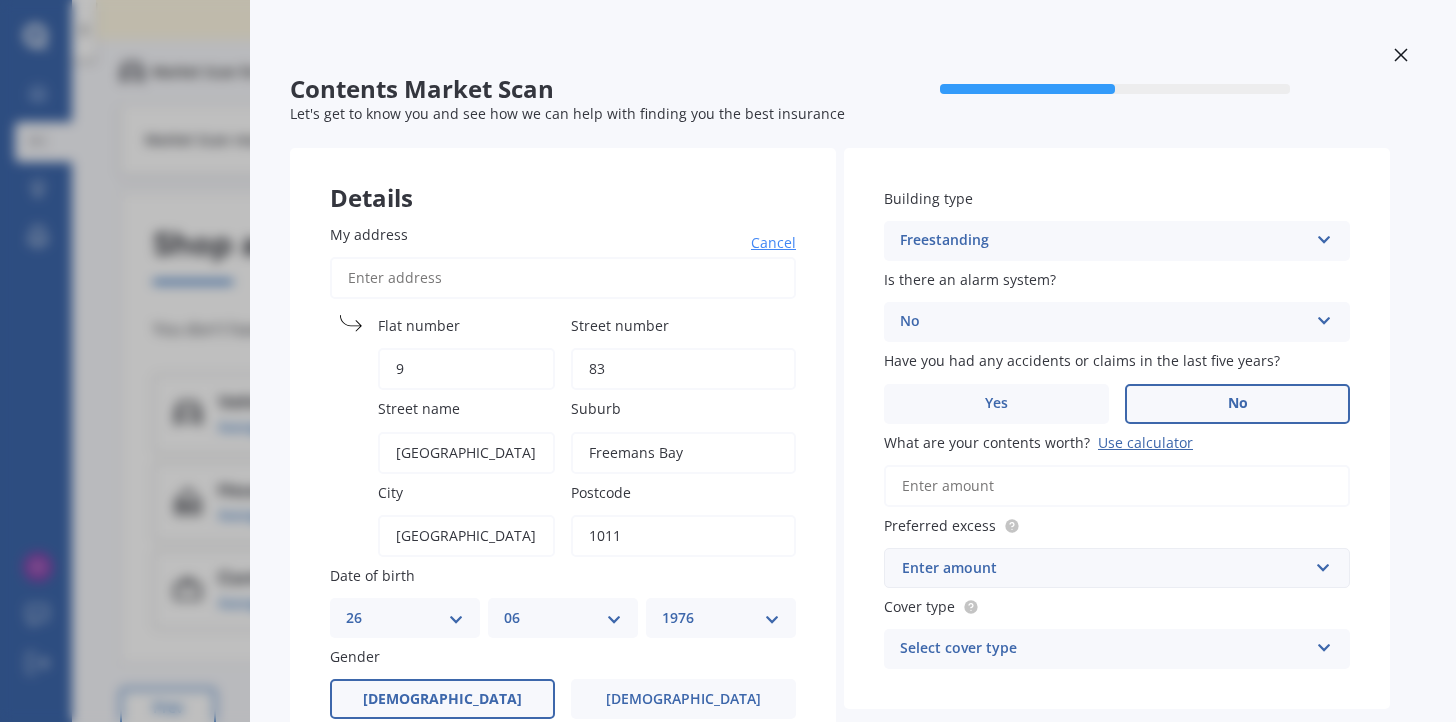 click on "No" at bounding box center [1238, 403] 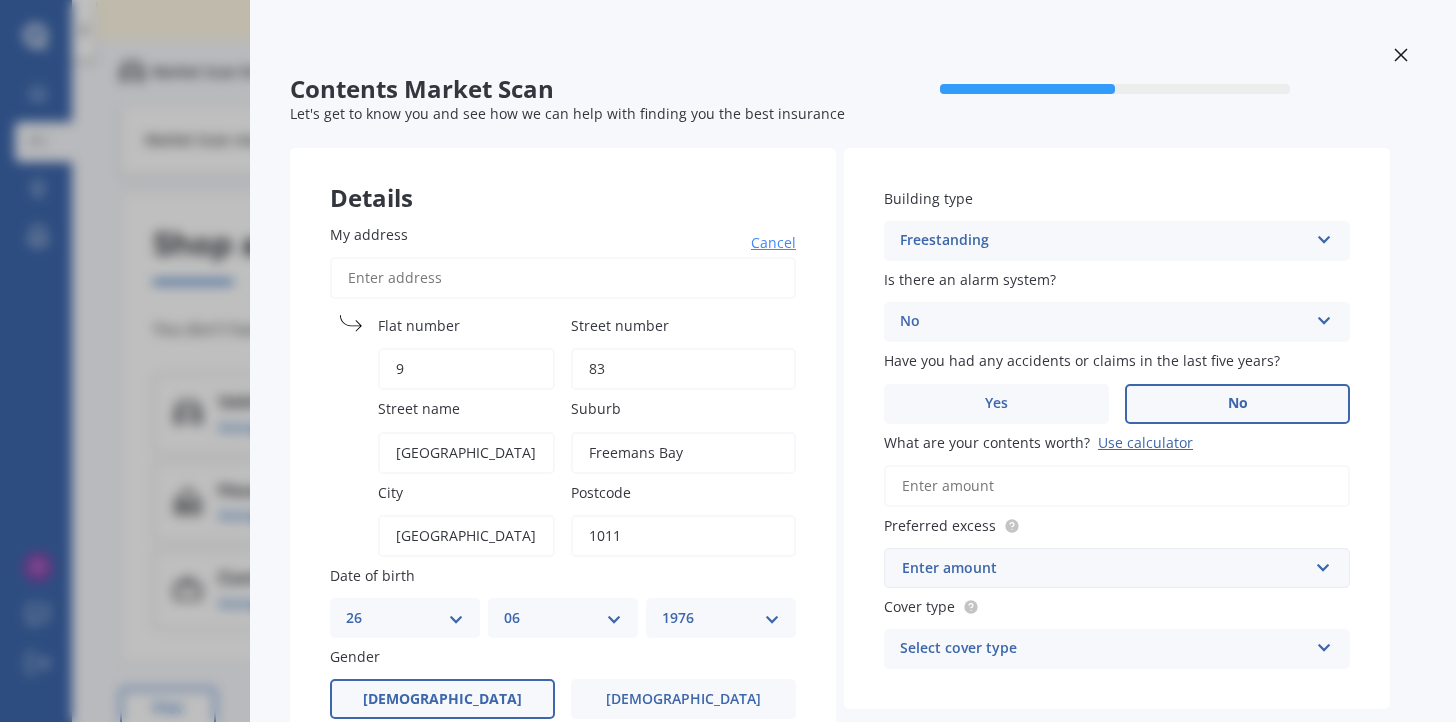 click on "No" at bounding box center [0, 0] 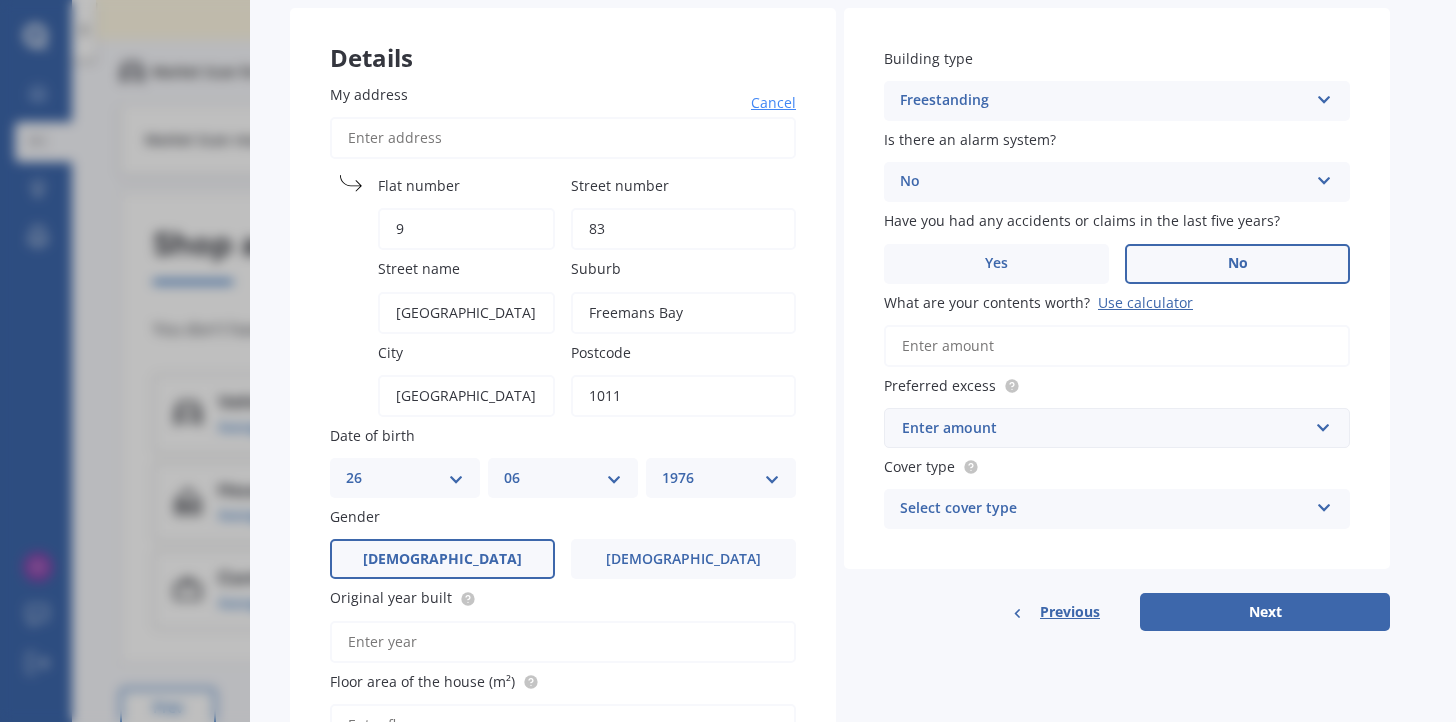 scroll, scrollTop: 200, scrollLeft: 0, axis: vertical 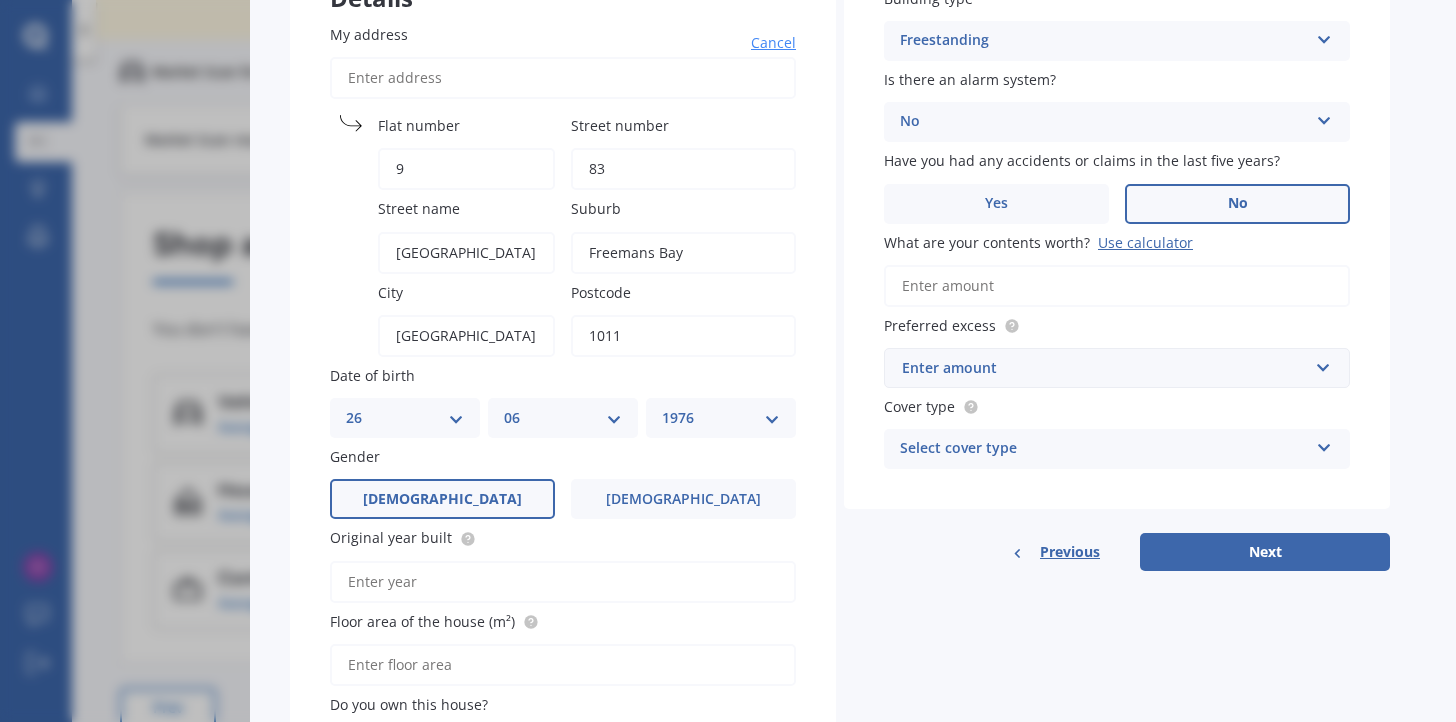 click on "Contents Market Scan 50 % Let's get to know you and see how we can help with finding you the best insurance Details My address Cancel Search Flat number 9 Street number [STREET_ADDRESS][DEMOGRAPHIC_DATA] Date of birth DD 01 02 03 04 05 06 07 08 09 10 11 12 13 14 15 16 17 18 19 20 21 22 23 24 25 26 27 28 29 30 31 MM 01 02 03 04 05 06 07 08 09 10 11 12 YYYY 2009 2008 2007 2006 2005 2004 2003 2002 2001 2000 1999 1998 1997 1996 1995 1994 1993 1992 1991 1990 1989 1988 1987 1986 1985 1984 1983 1982 1981 1980 1979 1978 1977 1976 1975 1974 1973 1972 1971 1970 1969 1968 1967 1966 1965 1964 1963 1962 1961 1960 1959 1958 1957 1956 1955 1954 1953 1952 1951 1950 1949 1948 1947 1946 1945 1944 1943 1942 1941 1940 1939 1938 1937 1936 1935 1934 1933 1932 1931 1930 1929 1928 1927 1926 1925 1924 1923 1922 1921 1920 1919 1918 1917 1916 1915 1914 1913 1912 1911 1910 Gender [DEMOGRAPHIC_DATA] [DEMOGRAPHIC_DATA] Original year built Floor area of the house (m²) Do you own this house? Yes No Select occupant" at bounding box center [728, 361] 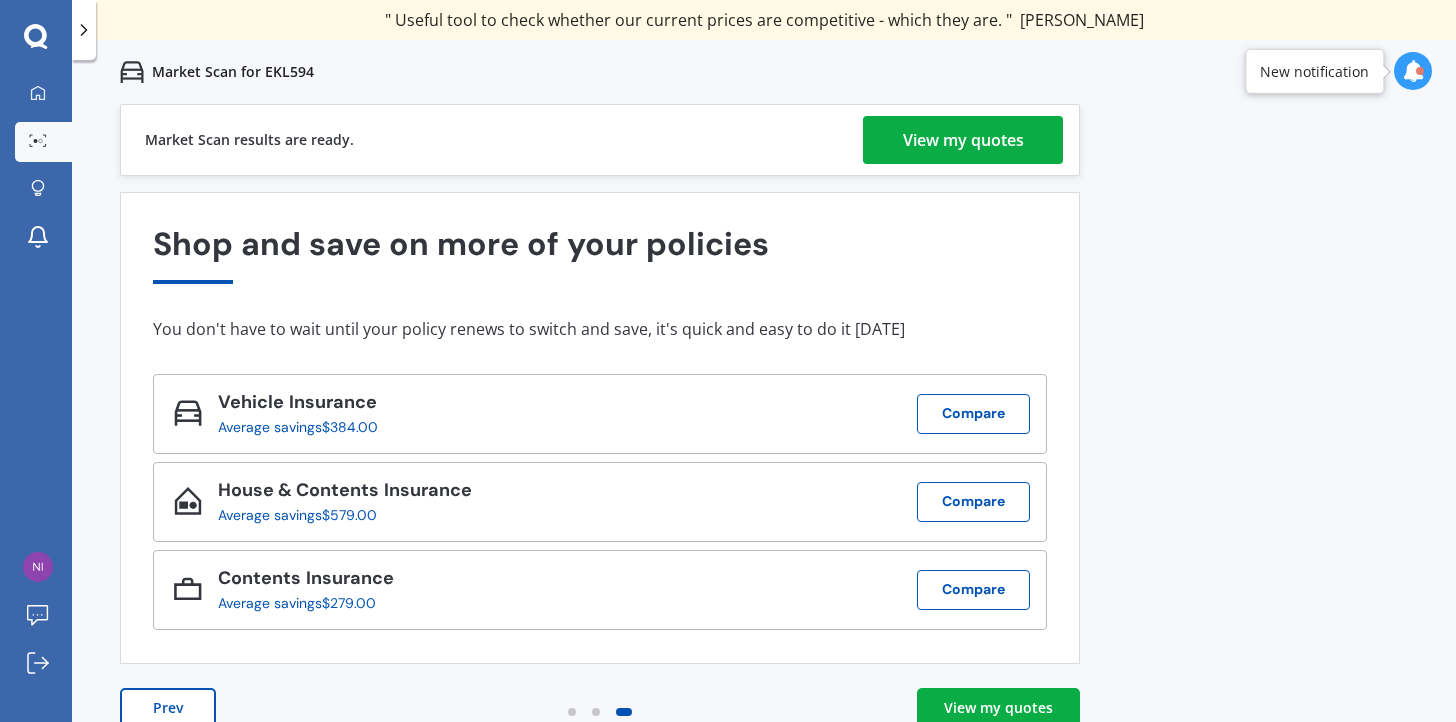 scroll, scrollTop: 1, scrollLeft: 0, axis: vertical 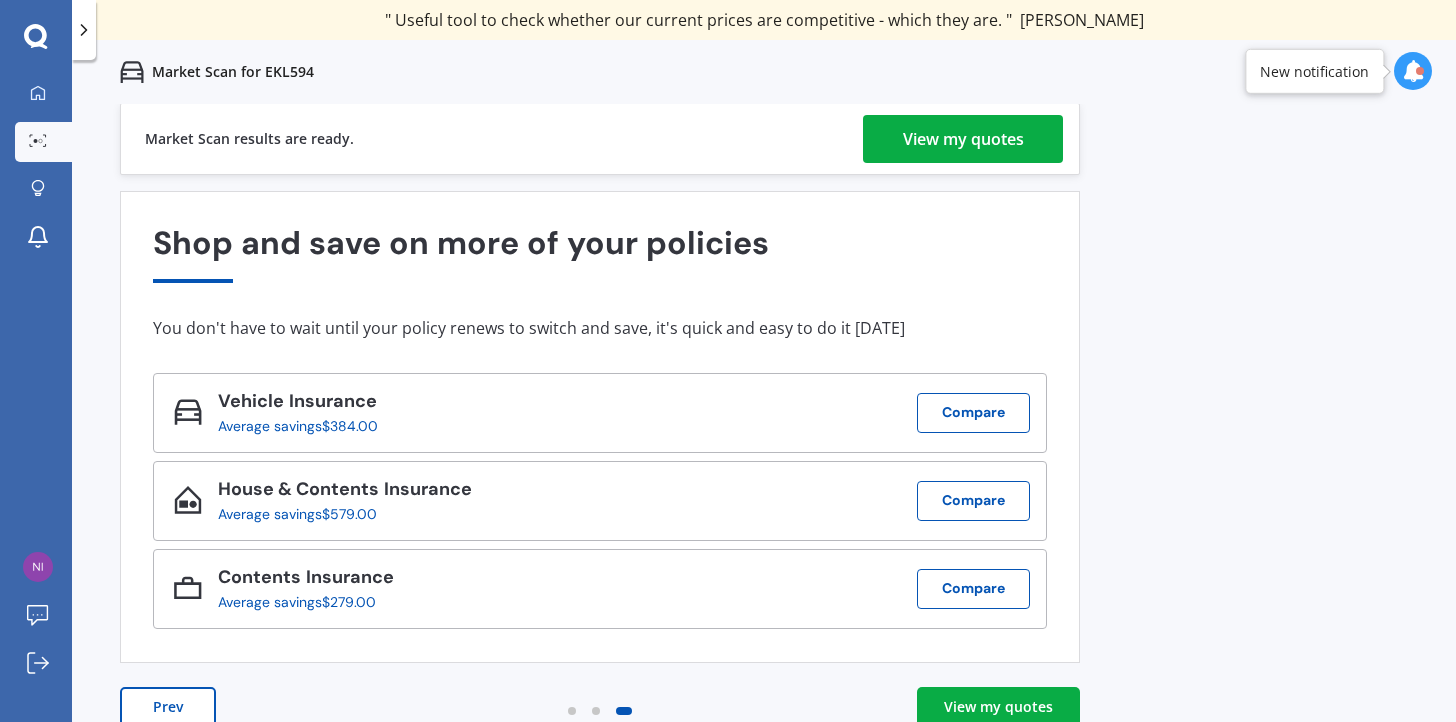 click on "View my quotes" at bounding box center (998, 707) 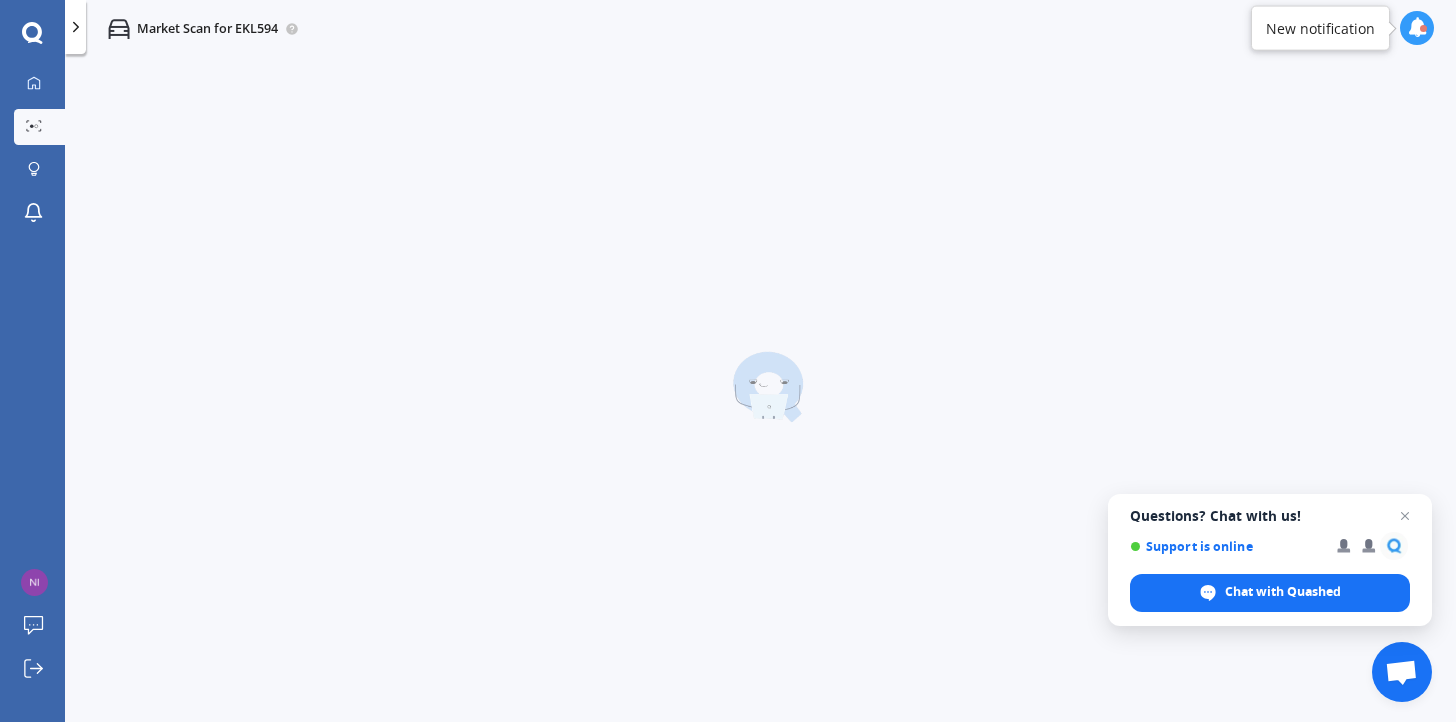scroll, scrollTop: 0, scrollLeft: 0, axis: both 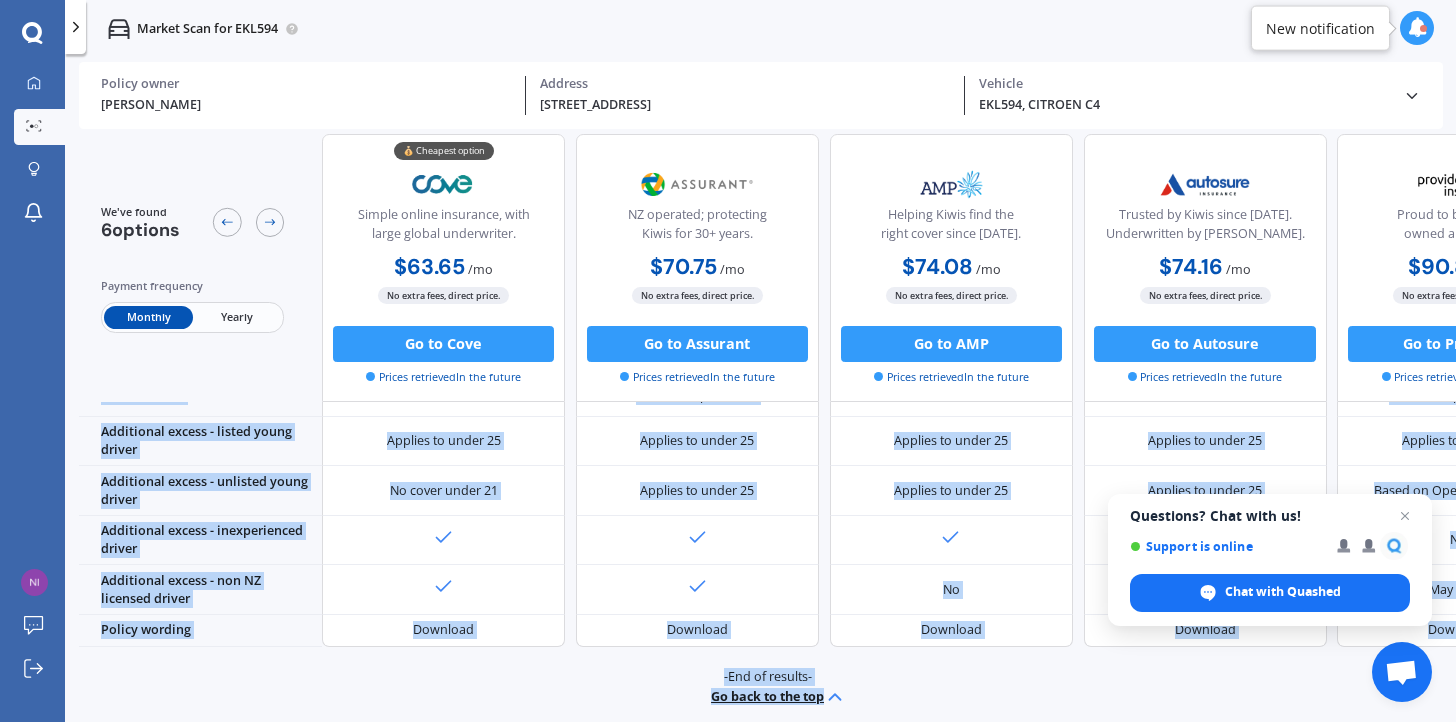 click on "We've found 6  options Payment frequency Monthly Yearly 💰 Cheapest option Simple online insurance, with large global underwriter. $63.65   /  mo $688.63   /  yr $63.65   /  mo No extra fees, direct price. Go to Cove Prices retrieved  In the future NZ operated; protecting Kiwis for 30+ years. $70.75   /  mo $848.99   /  yr $70.75   /  mo No extra fees, direct price. Go to Assurant Prices retrieved  In the future Helping Kiwis find the right cover since [DATE]. $74.08   /  mo $809.20   /  yr $74.08   /  mo No extra fees, direct price. Go to AMP Prices retrieved  In the future Trusted by [PERSON_NAME] since [DATE]. Underwritten by [PERSON_NAME]. $74.16   /  mo $810.12   /  yr $74.16   /  mo No extra fees, direct price. Go to Autosure Prices retrieved  In the future Proud to be 100% NZ owned and driven. $90.88   /  mo $908.72   /  yr $90.88   /  mo No extra fees, direct price. Go to Provident Prices retrieved  In the future Helping Kiwis when they need it most for 150+ years. $138.63   /  mo $1,506.30   /  yr $138.63   /  mo $500" at bounding box center [767, -453] 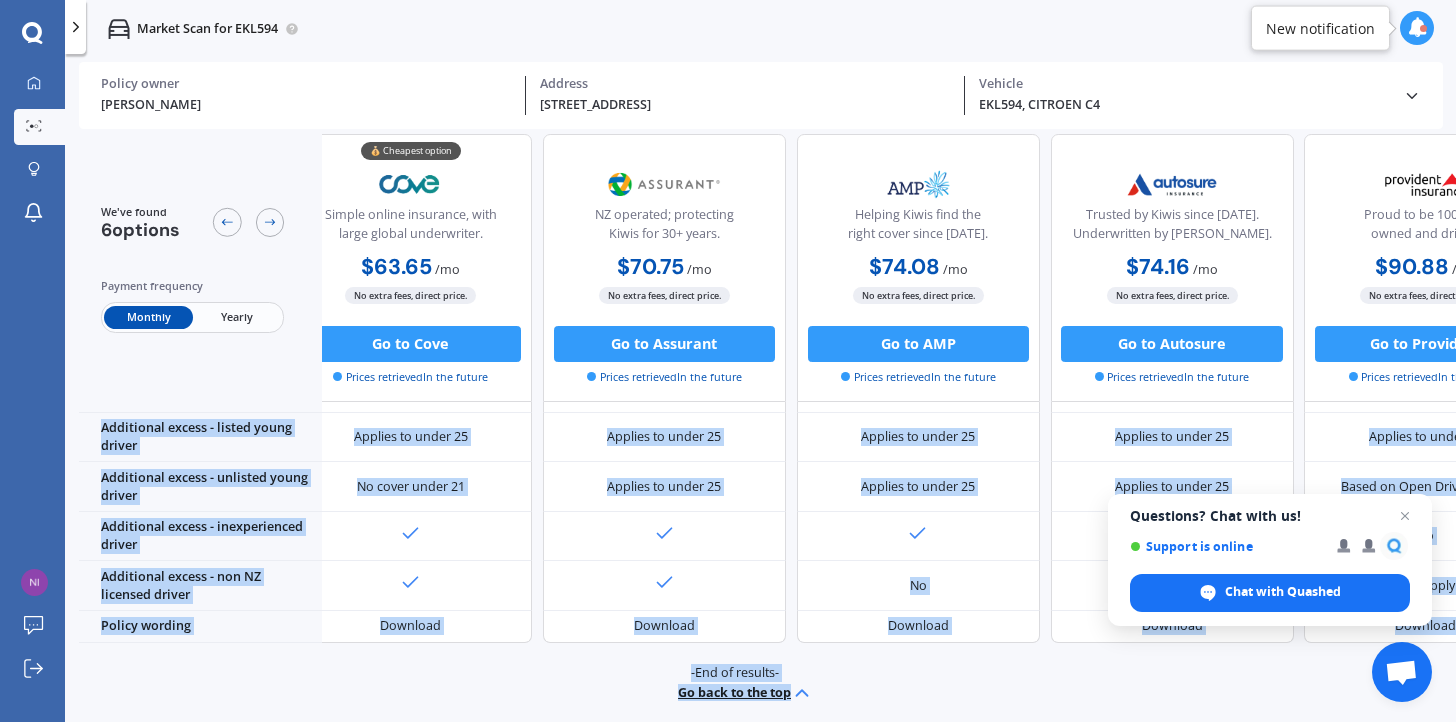 scroll, scrollTop: 985, scrollLeft: 0, axis: vertical 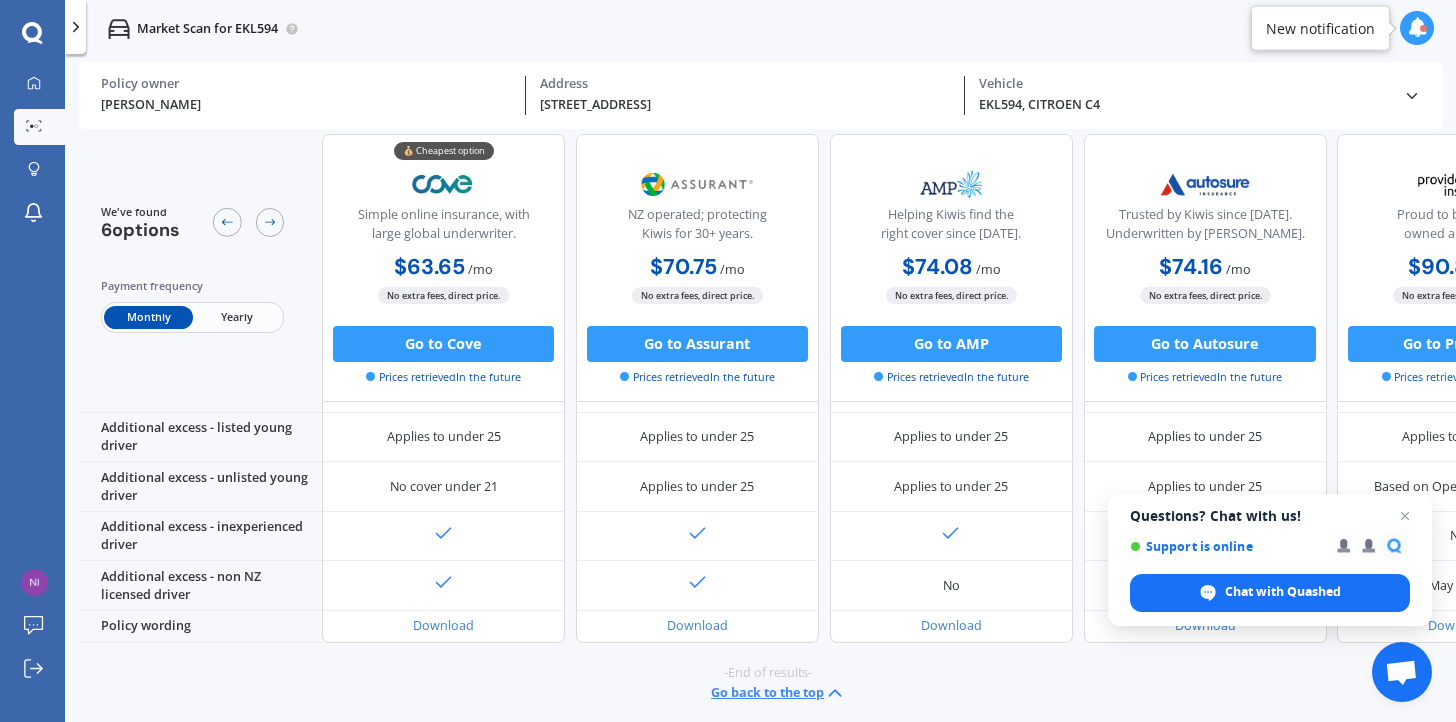 click on "Vehicle" at bounding box center [1183, 84] 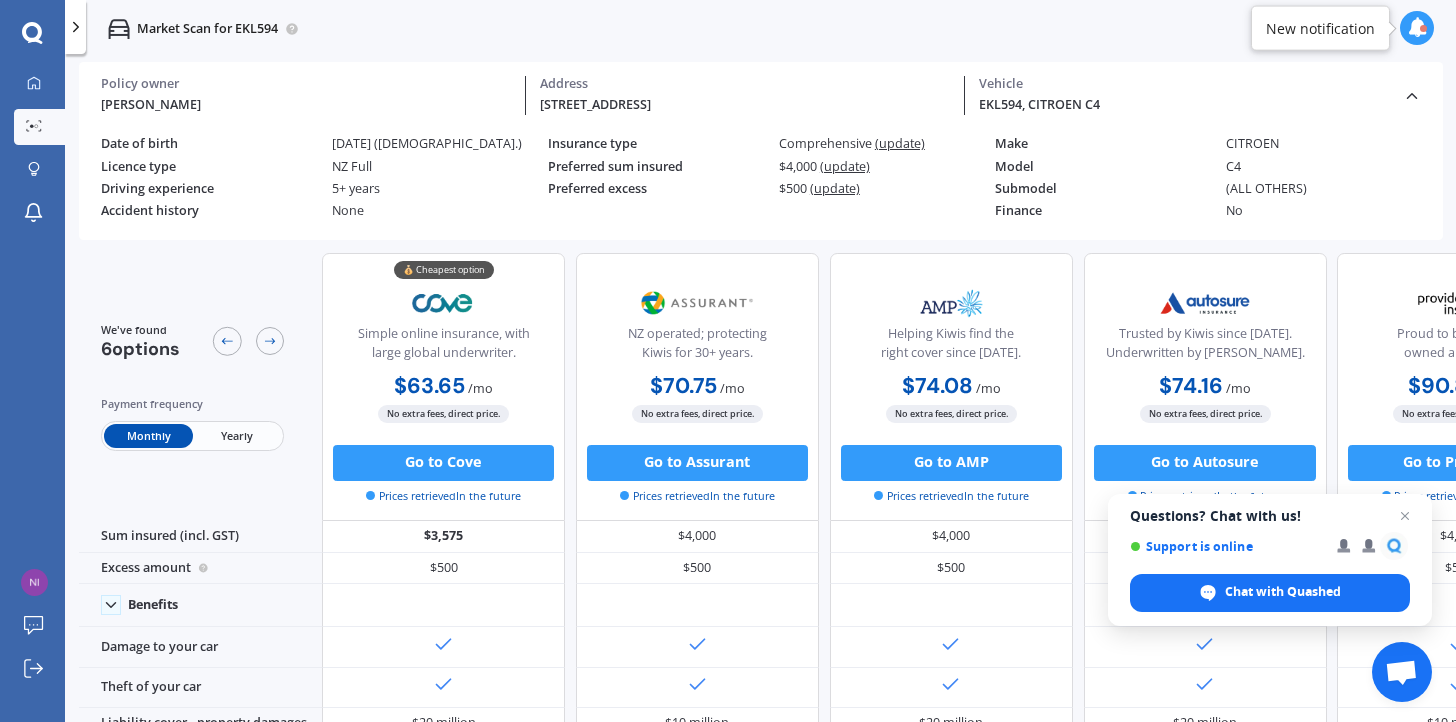 scroll, scrollTop: 0, scrollLeft: 0, axis: both 